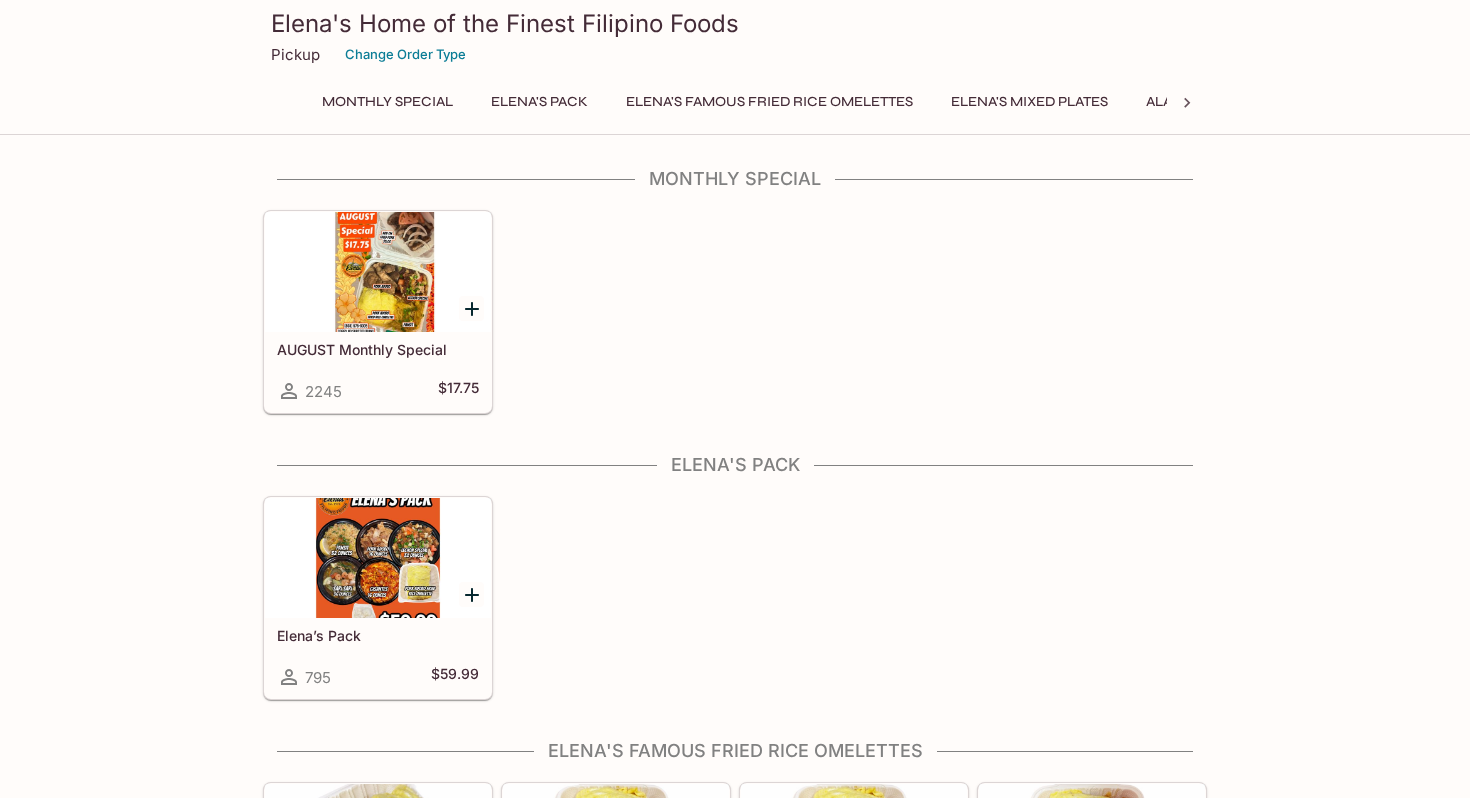 scroll, scrollTop: 0, scrollLeft: 0, axis: both 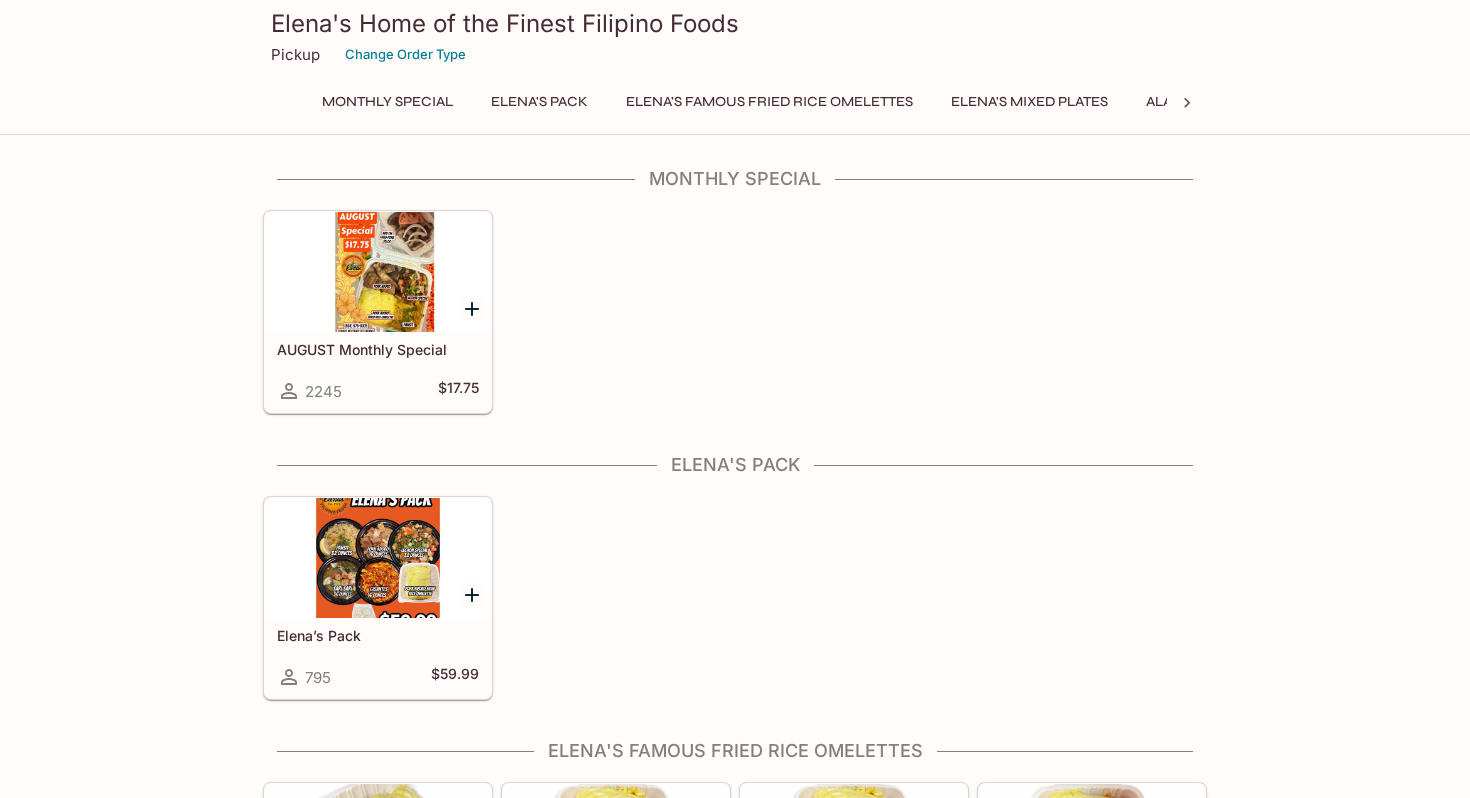 click at bounding box center [378, 272] 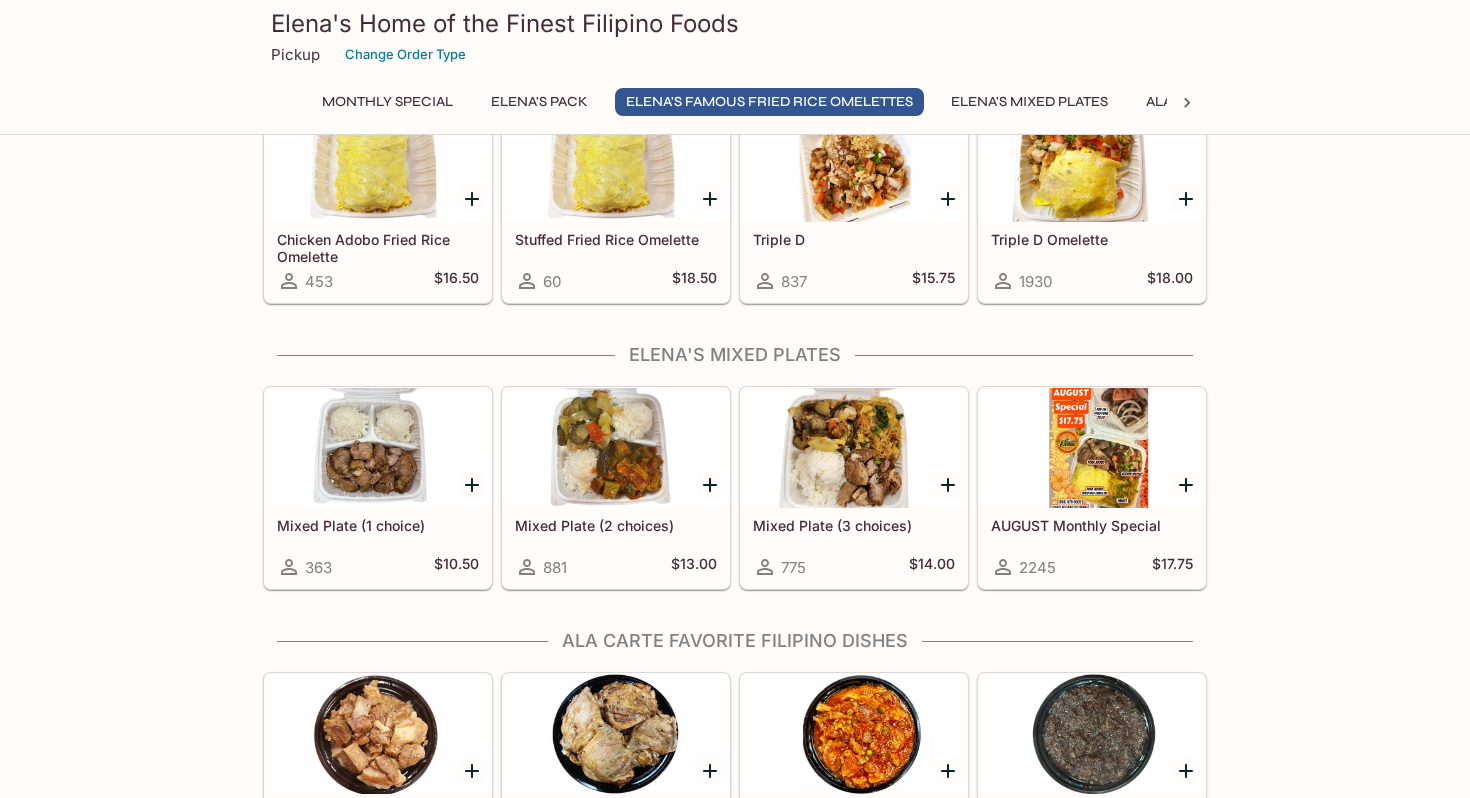 scroll, scrollTop: 888, scrollLeft: 0, axis: vertical 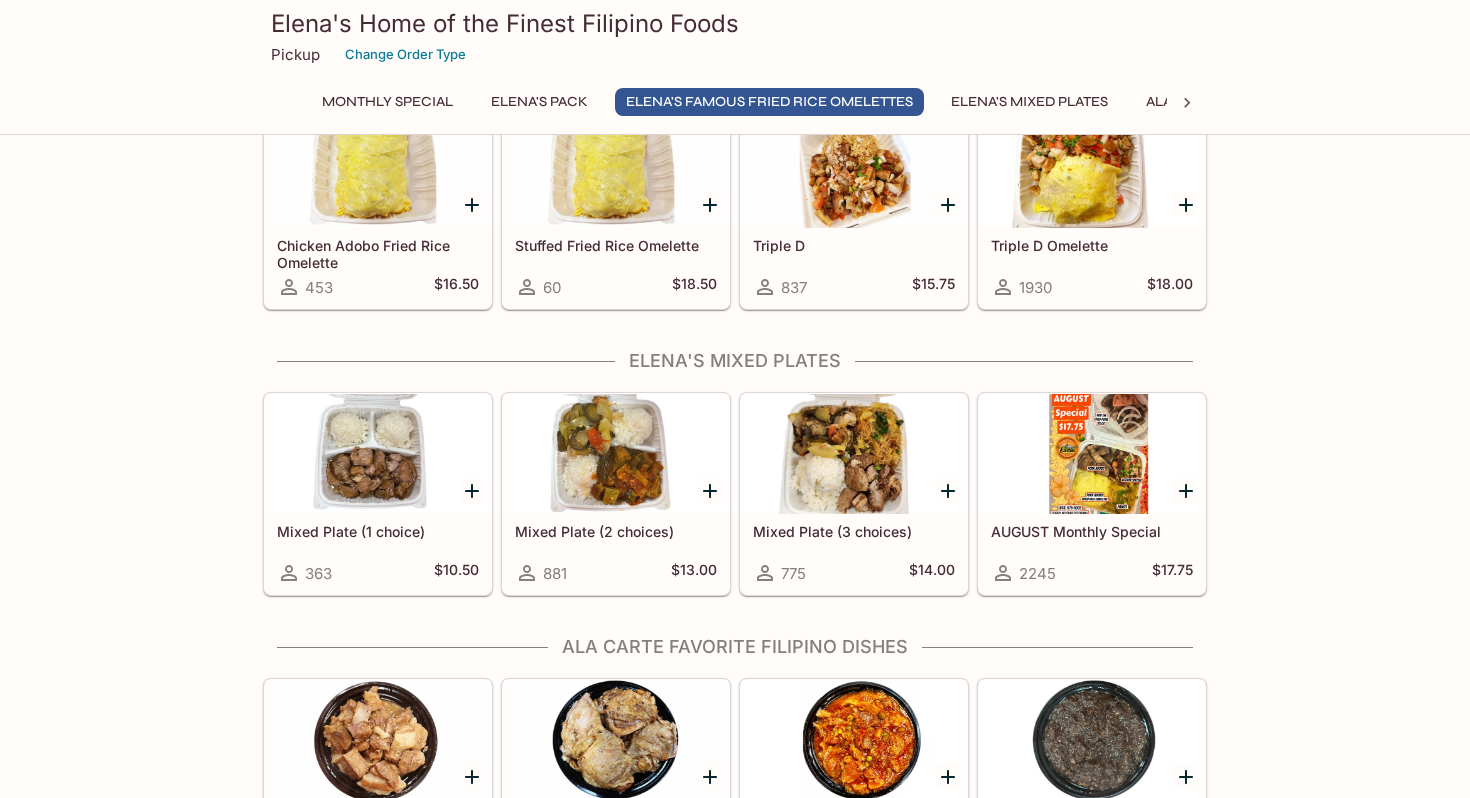 click at bounding box center [616, 454] 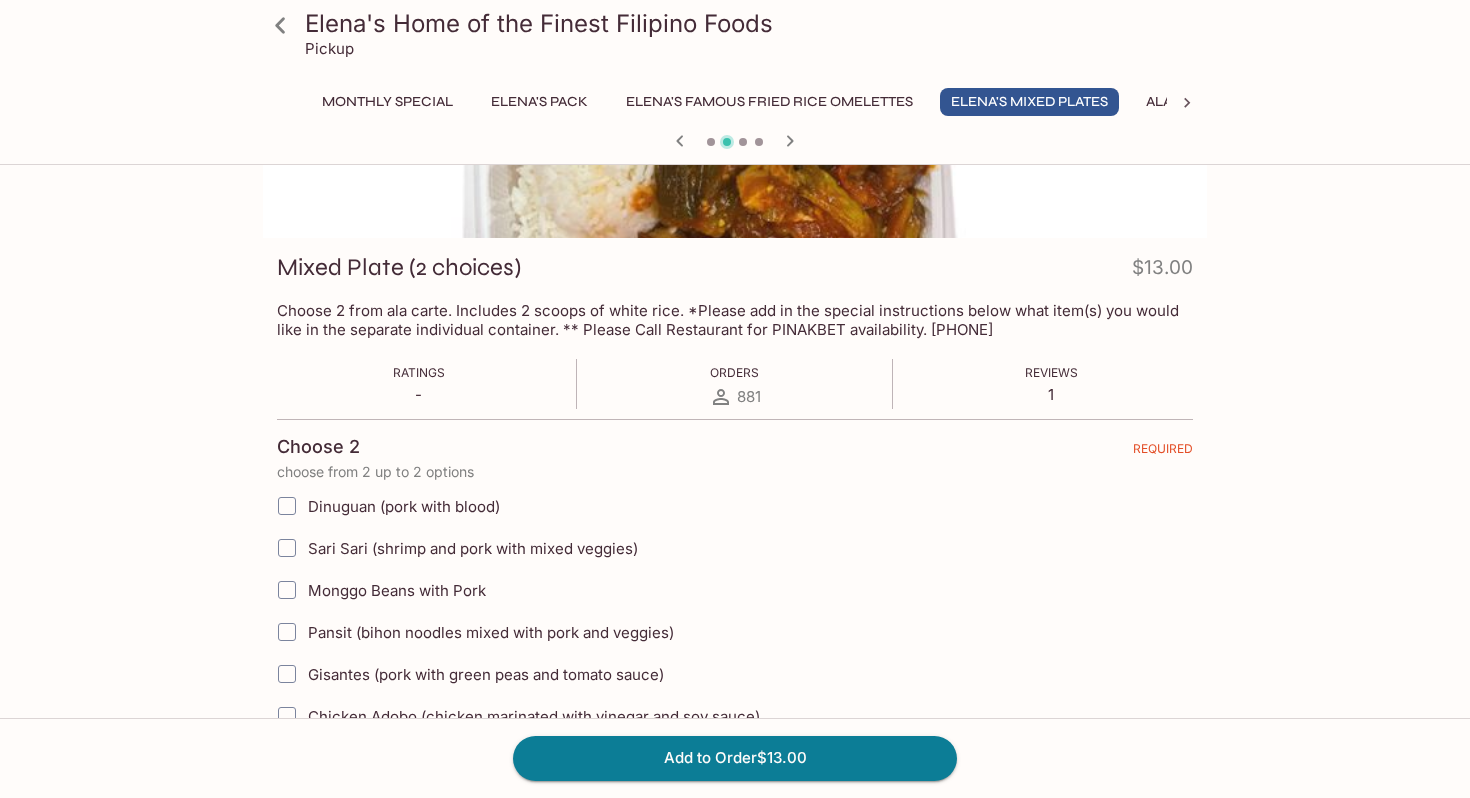 scroll, scrollTop: 0, scrollLeft: 0, axis: both 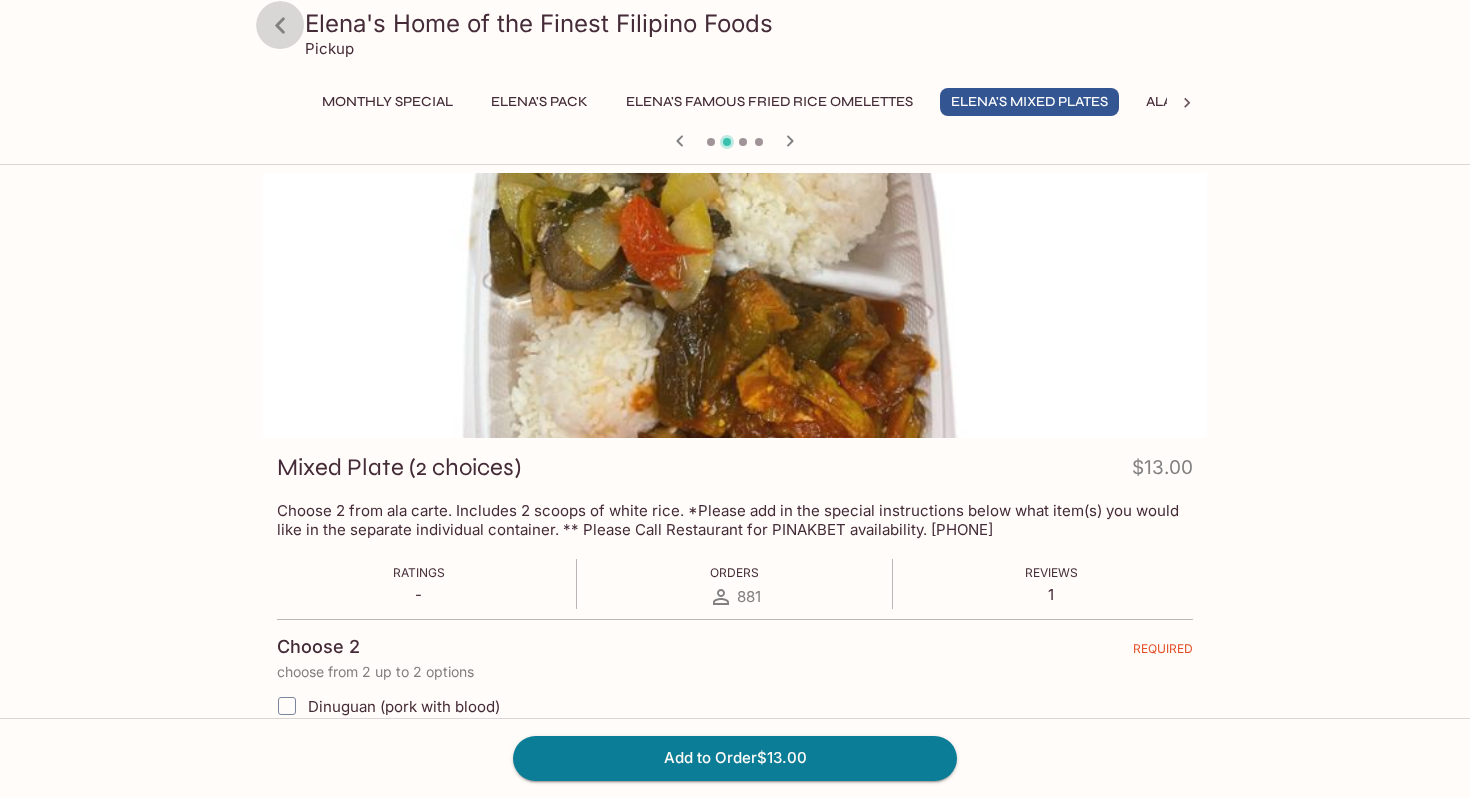 click 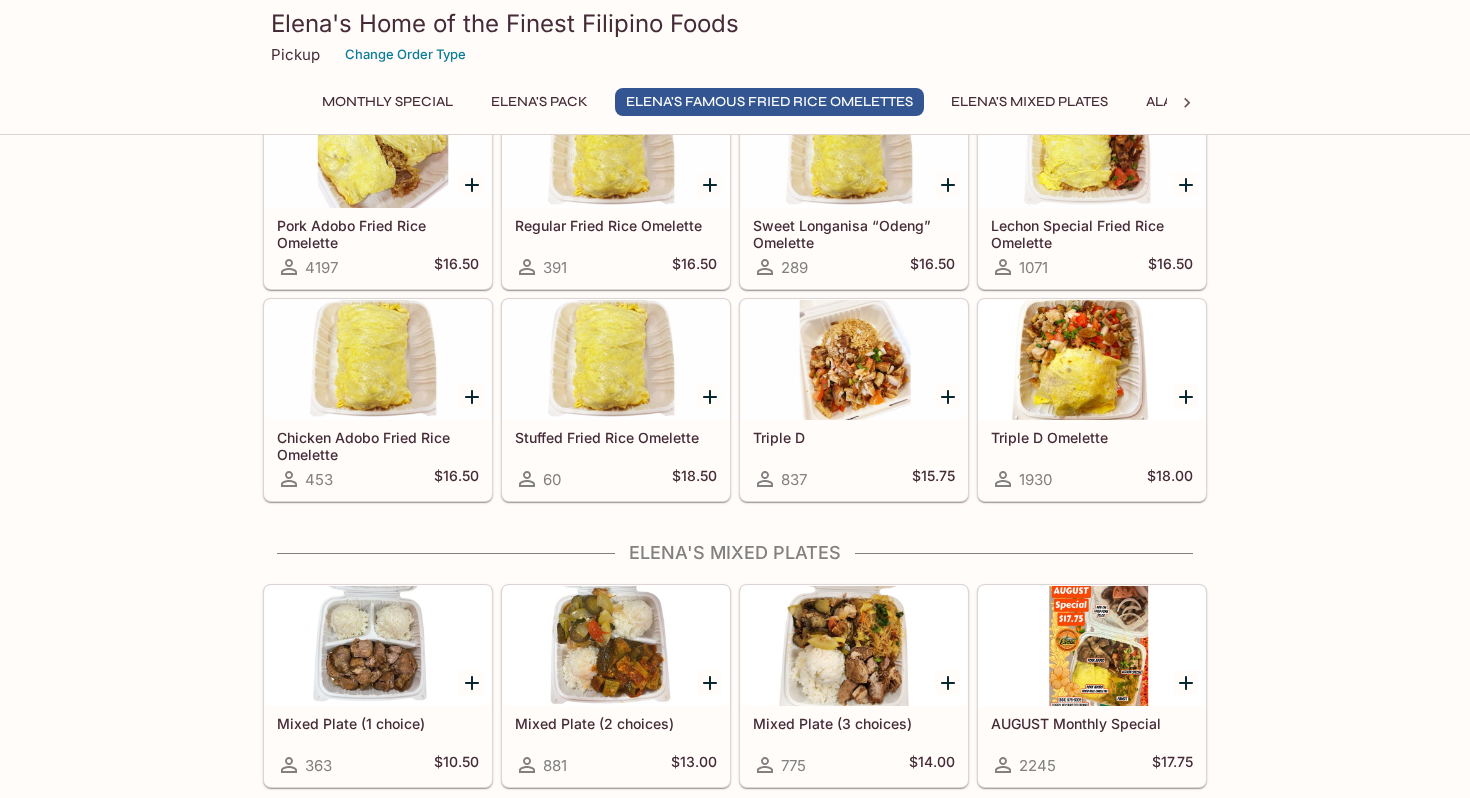 scroll, scrollTop: 697, scrollLeft: 0, axis: vertical 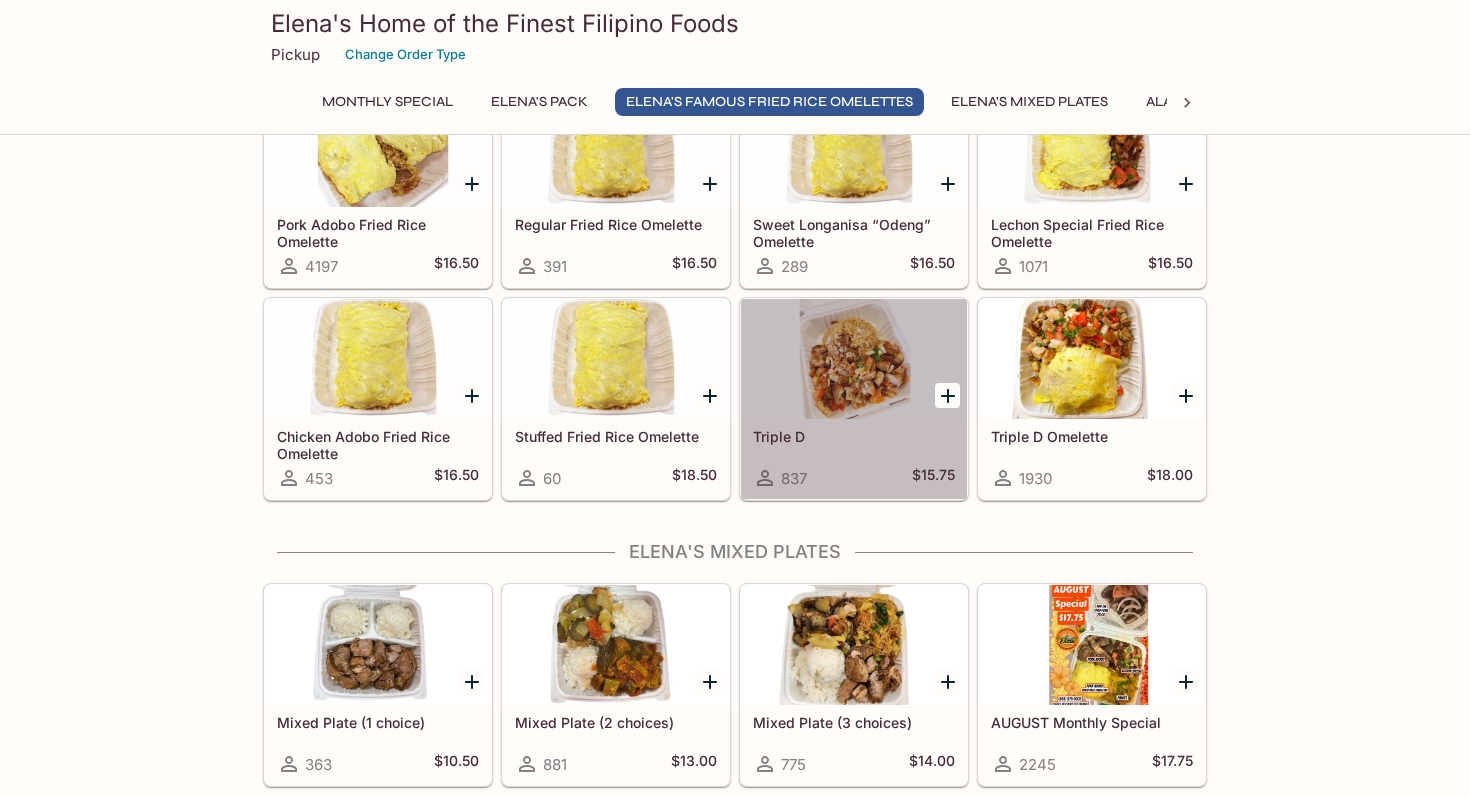 click at bounding box center [854, 359] 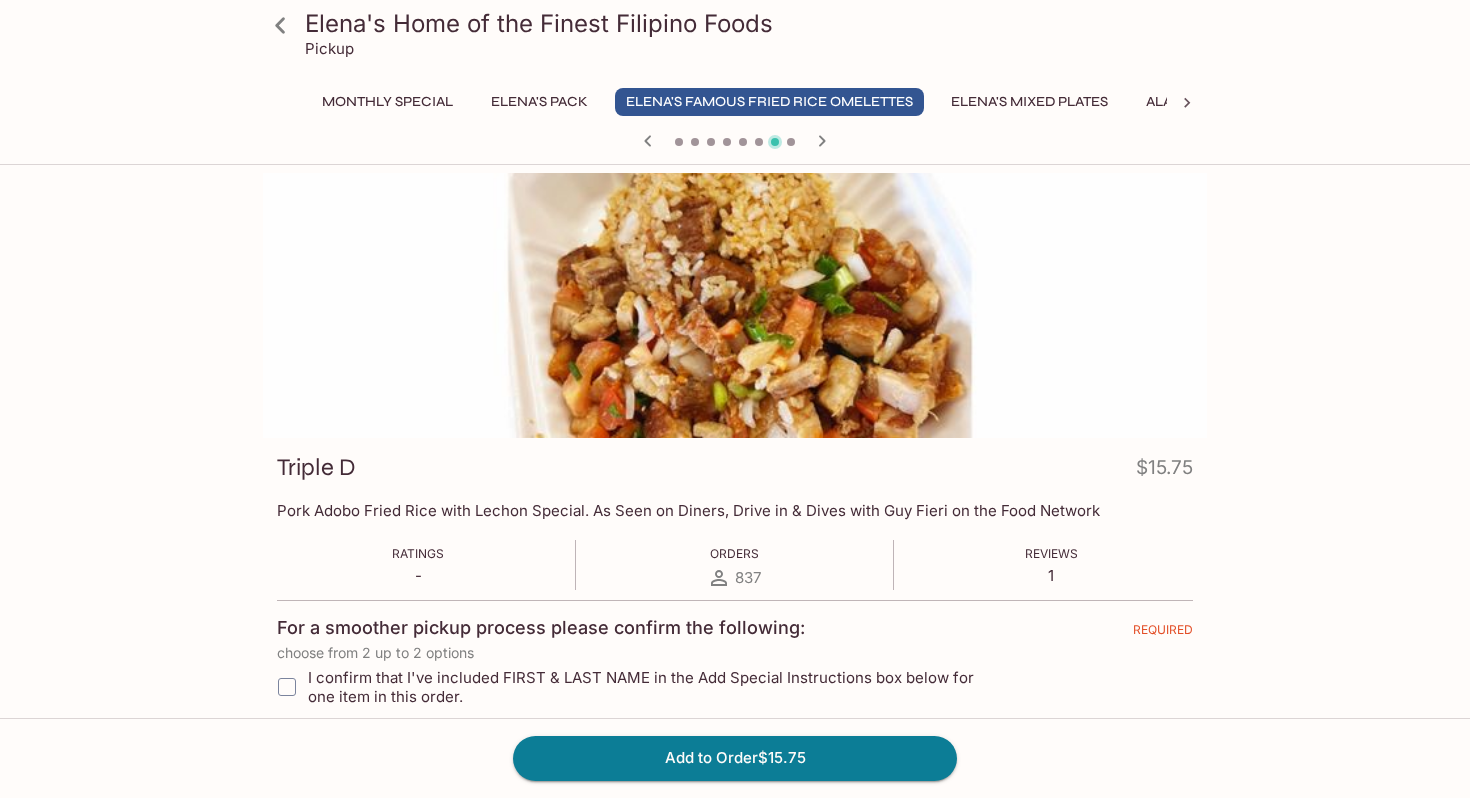 click 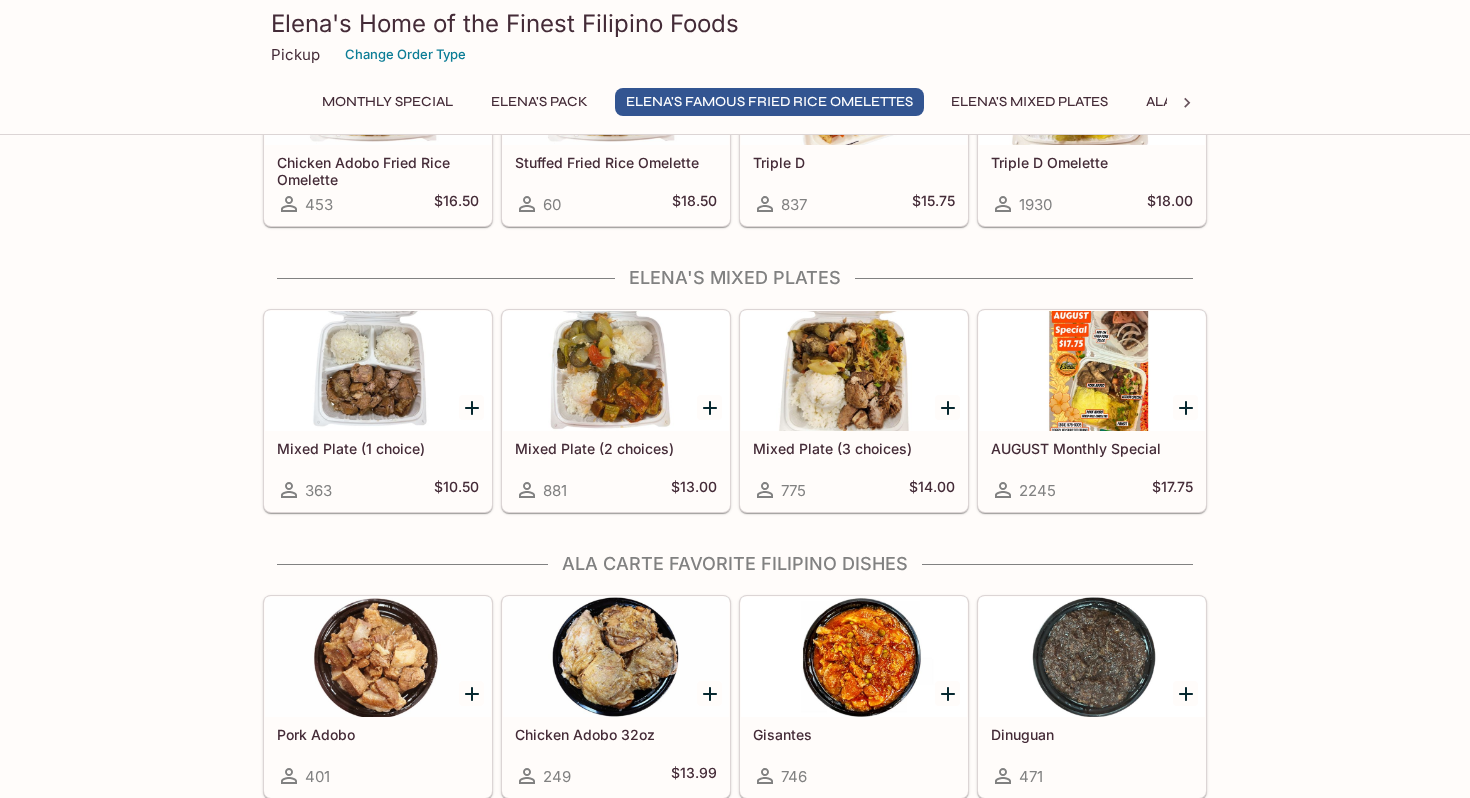 scroll, scrollTop: 976, scrollLeft: 0, axis: vertical 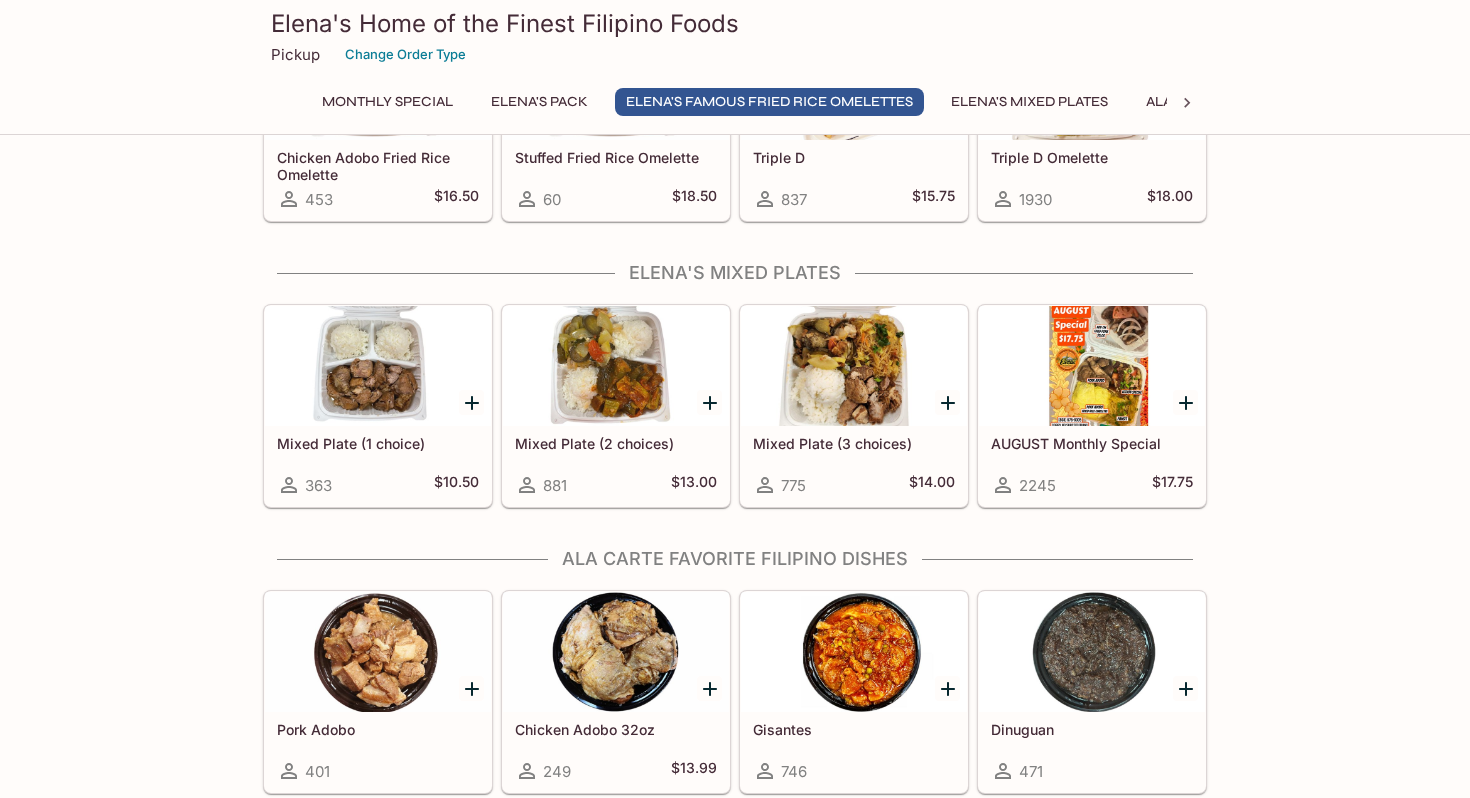 click at bounding box center (616, 366) 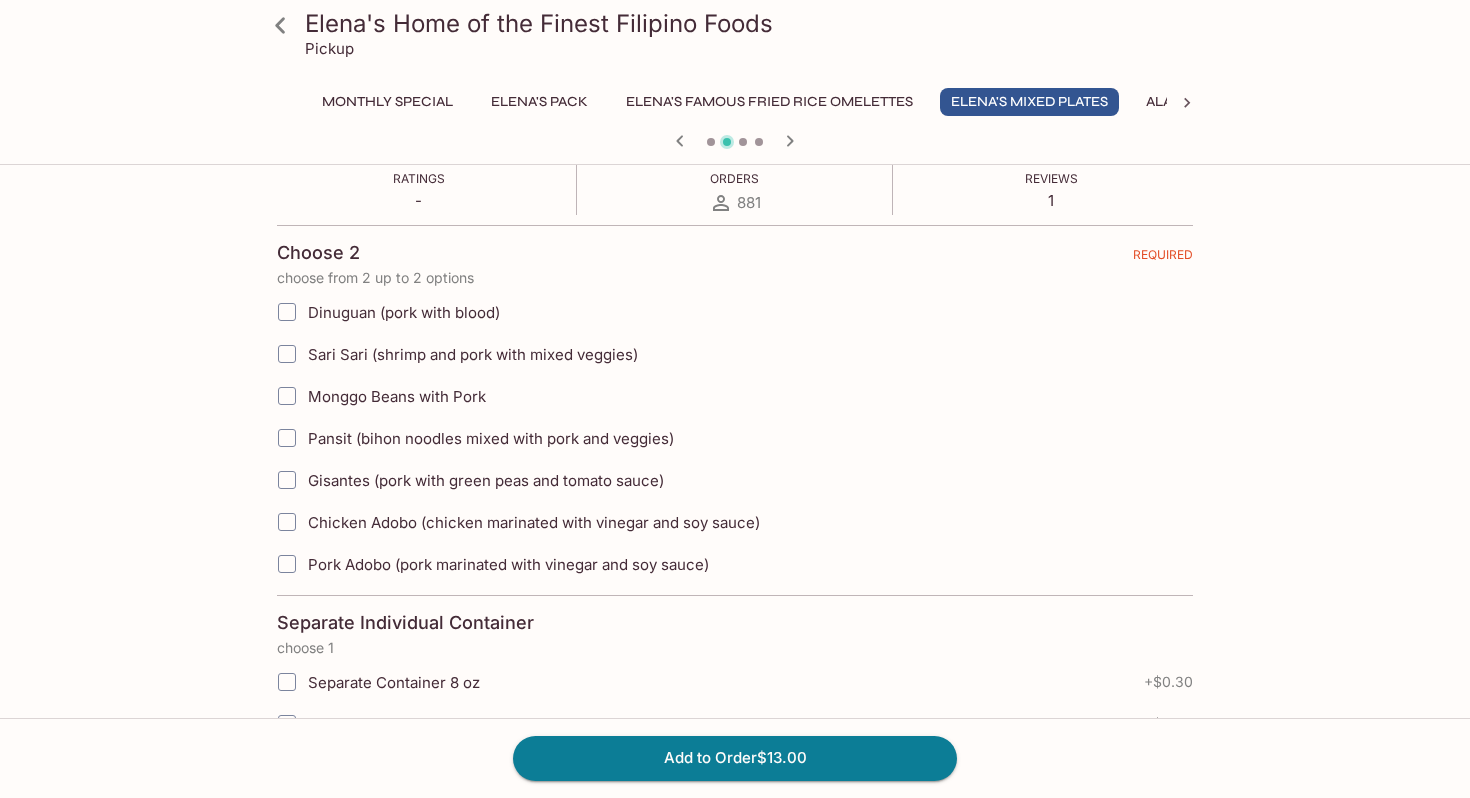 scroll, scrollTop: 403, scrollLeft: 0, axis: vertical 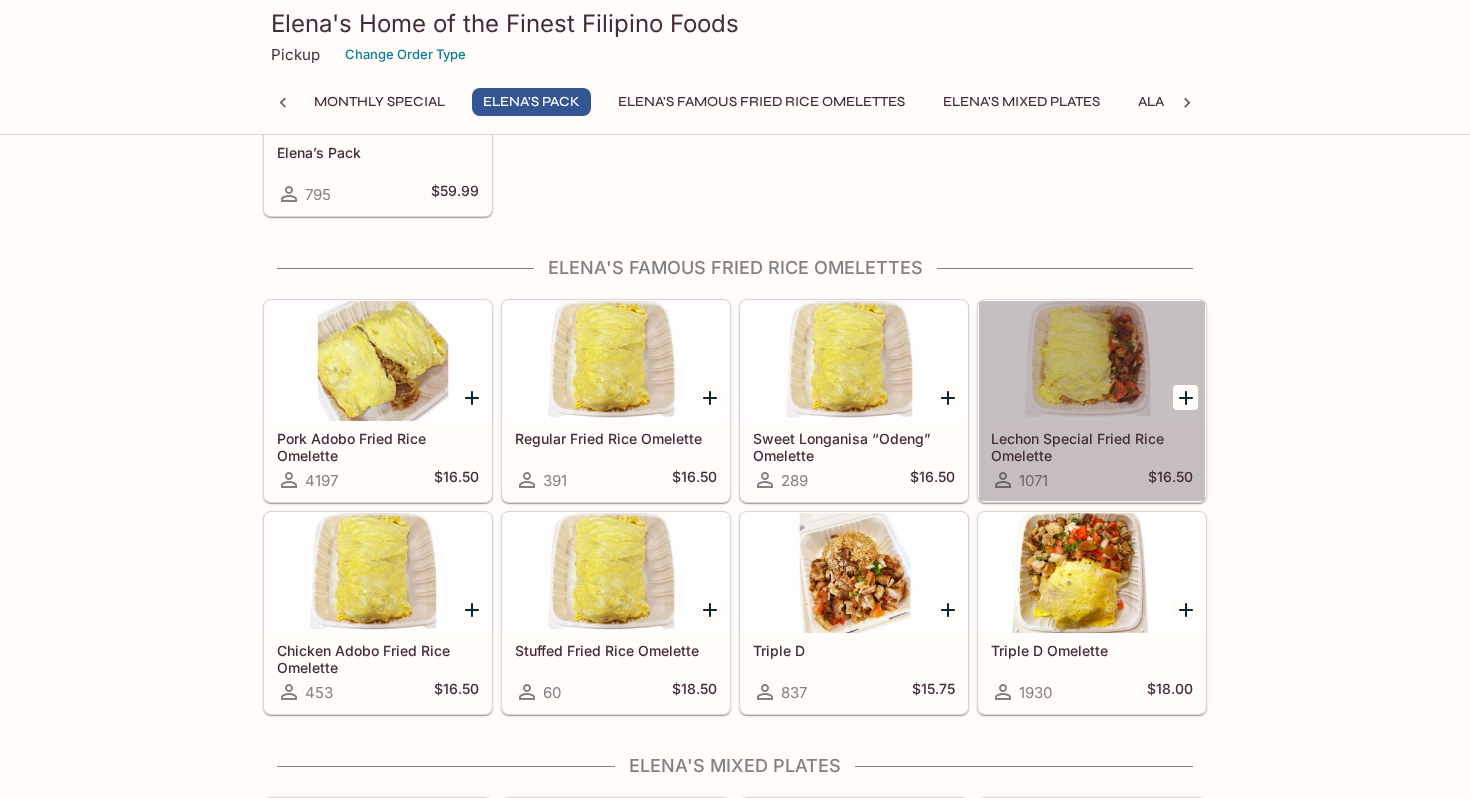 click at bounding box center (1092, 361) 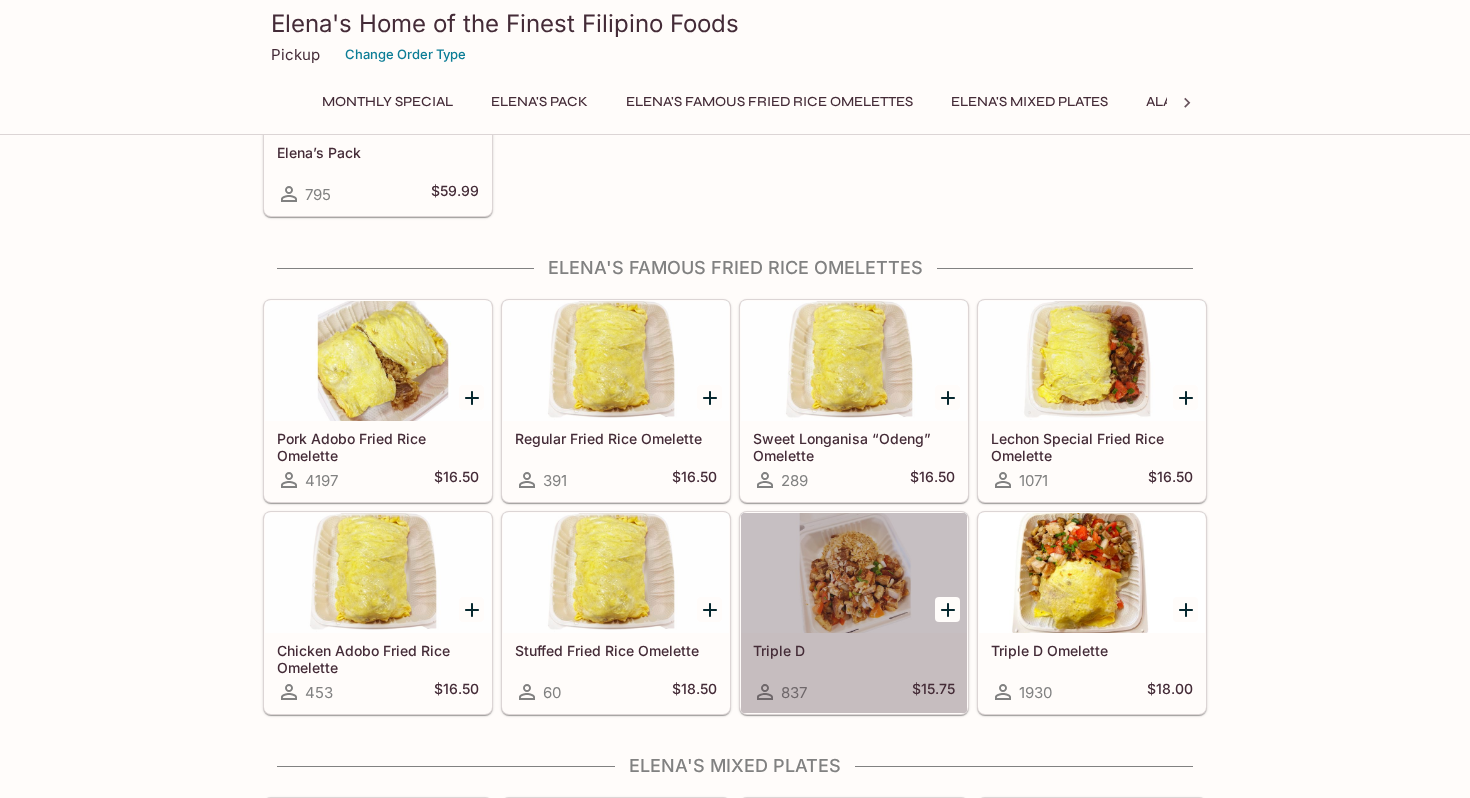 click at bounding box center [854, 573] 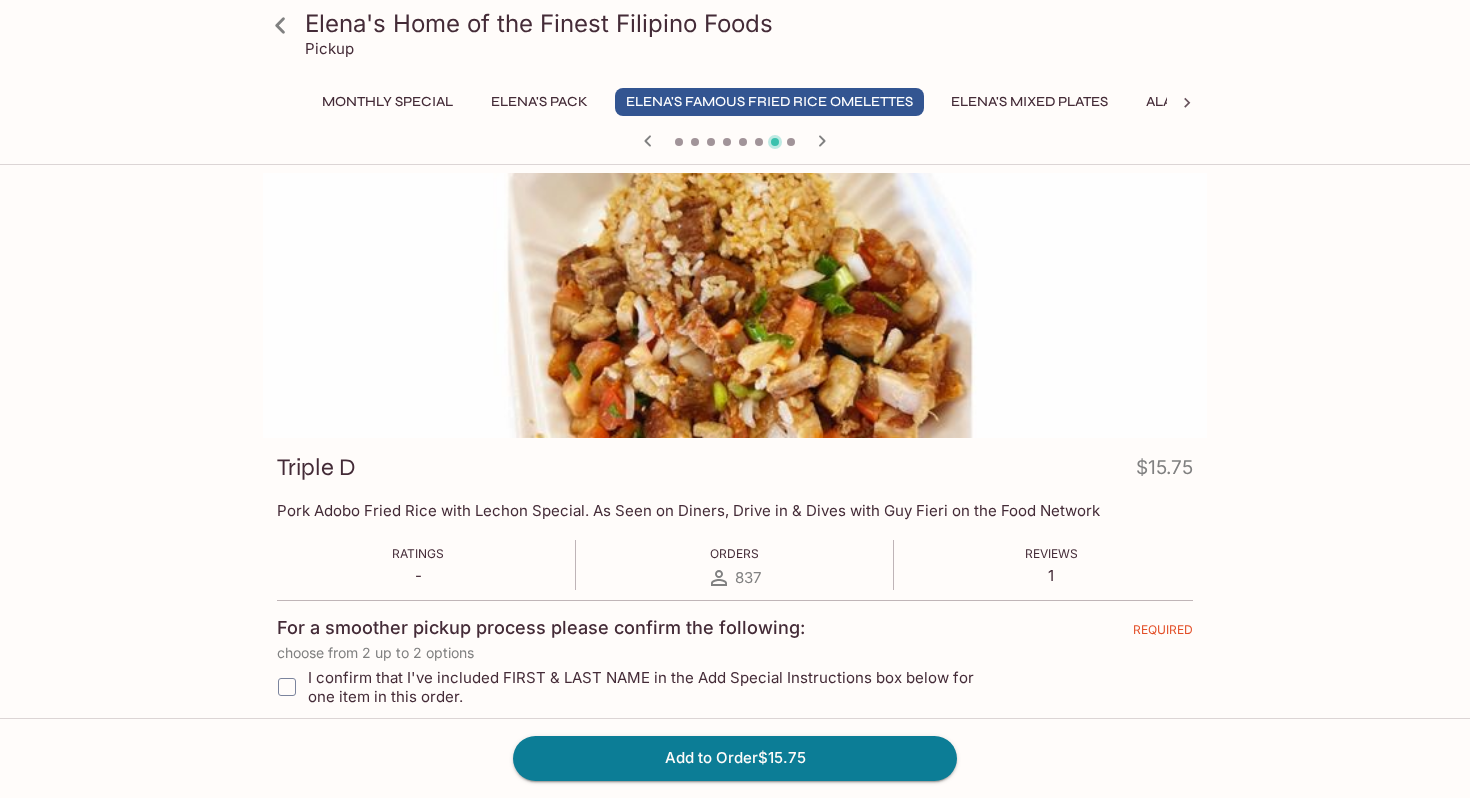 scroll, scrollTop: 483, scrollLeft: 0, axis: vertical 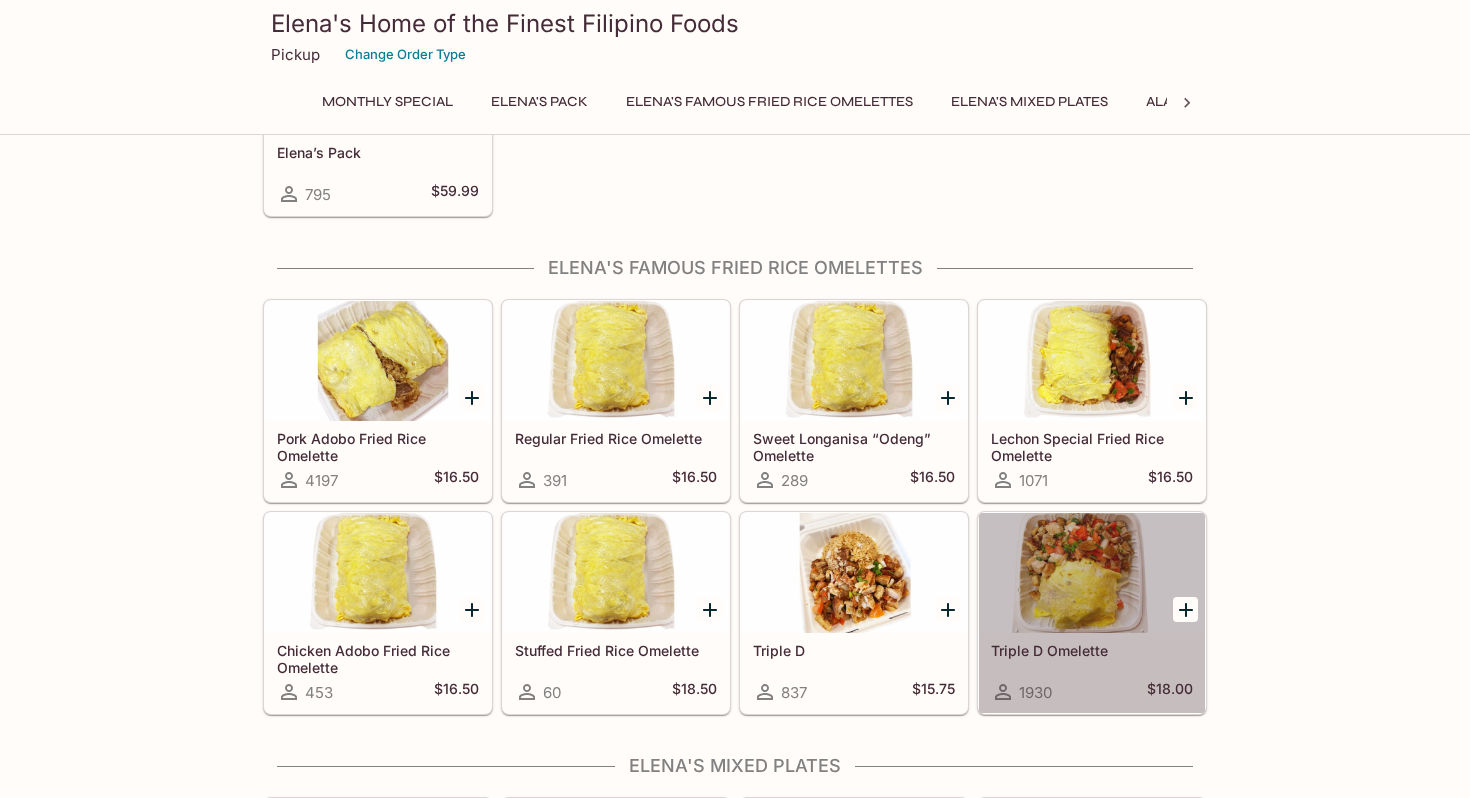 click at bounding box center [1092, 573] 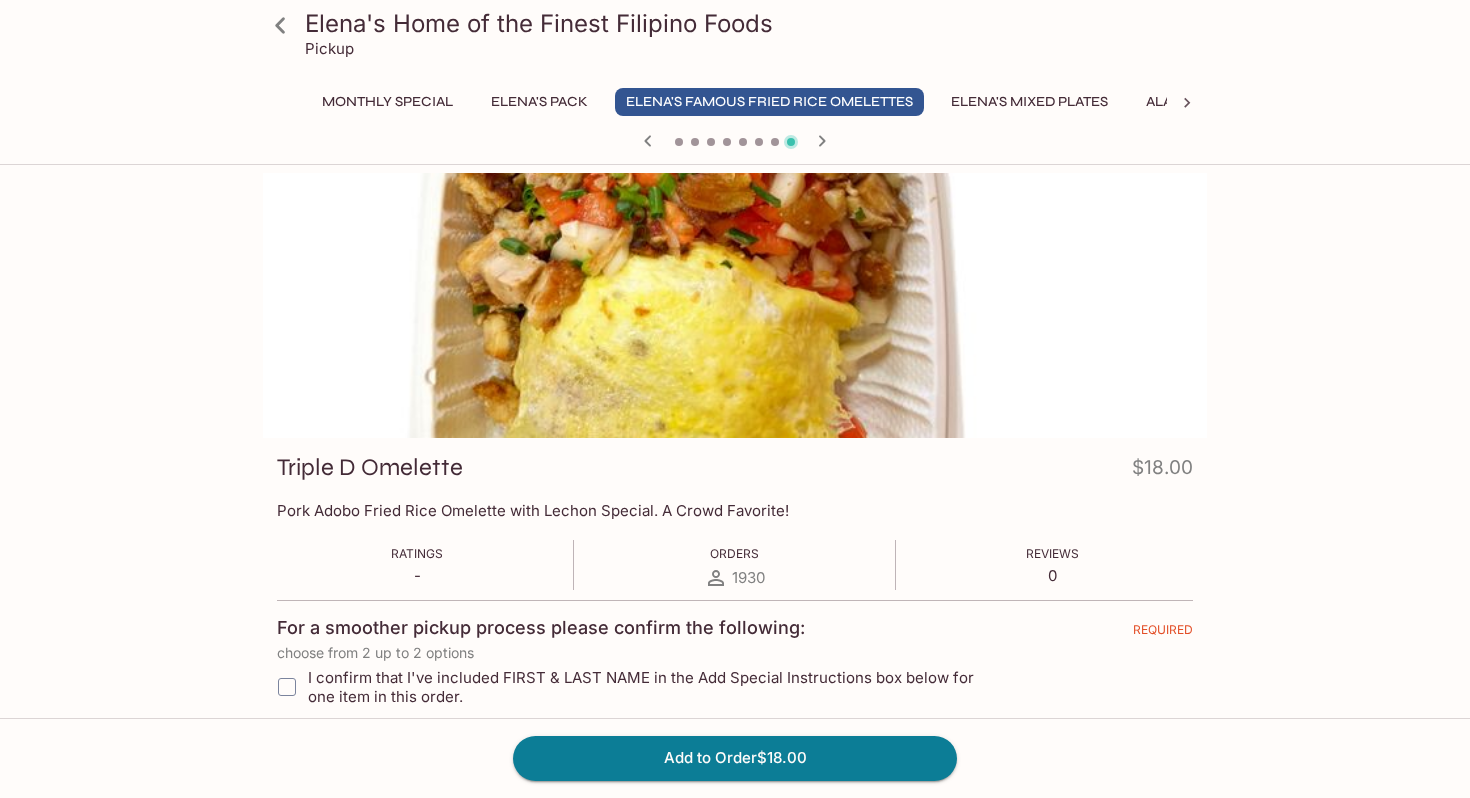scroll, scrollTop: 483, scrollLeft: 0, axis: vertical 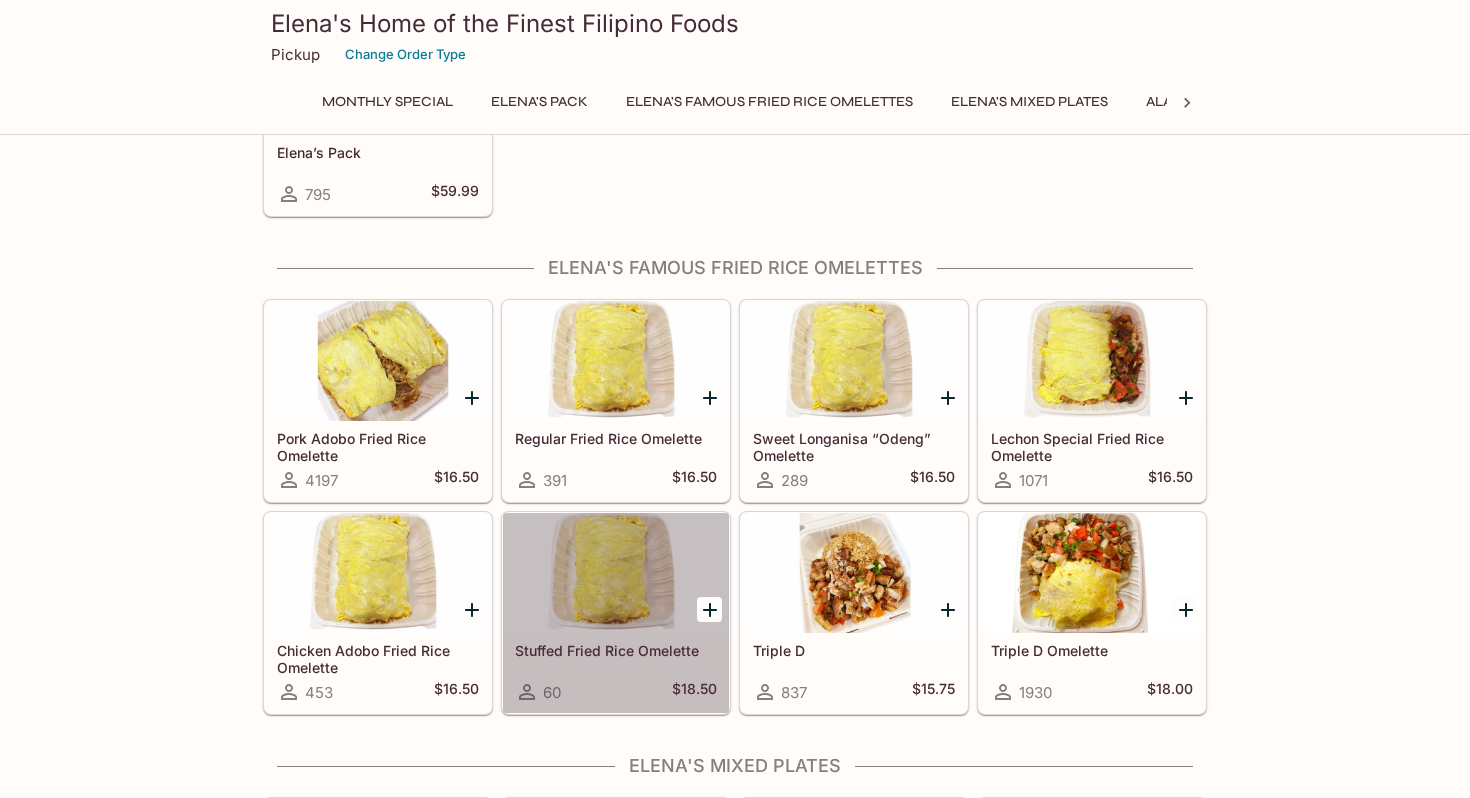 click at bounding box center [616, 573] 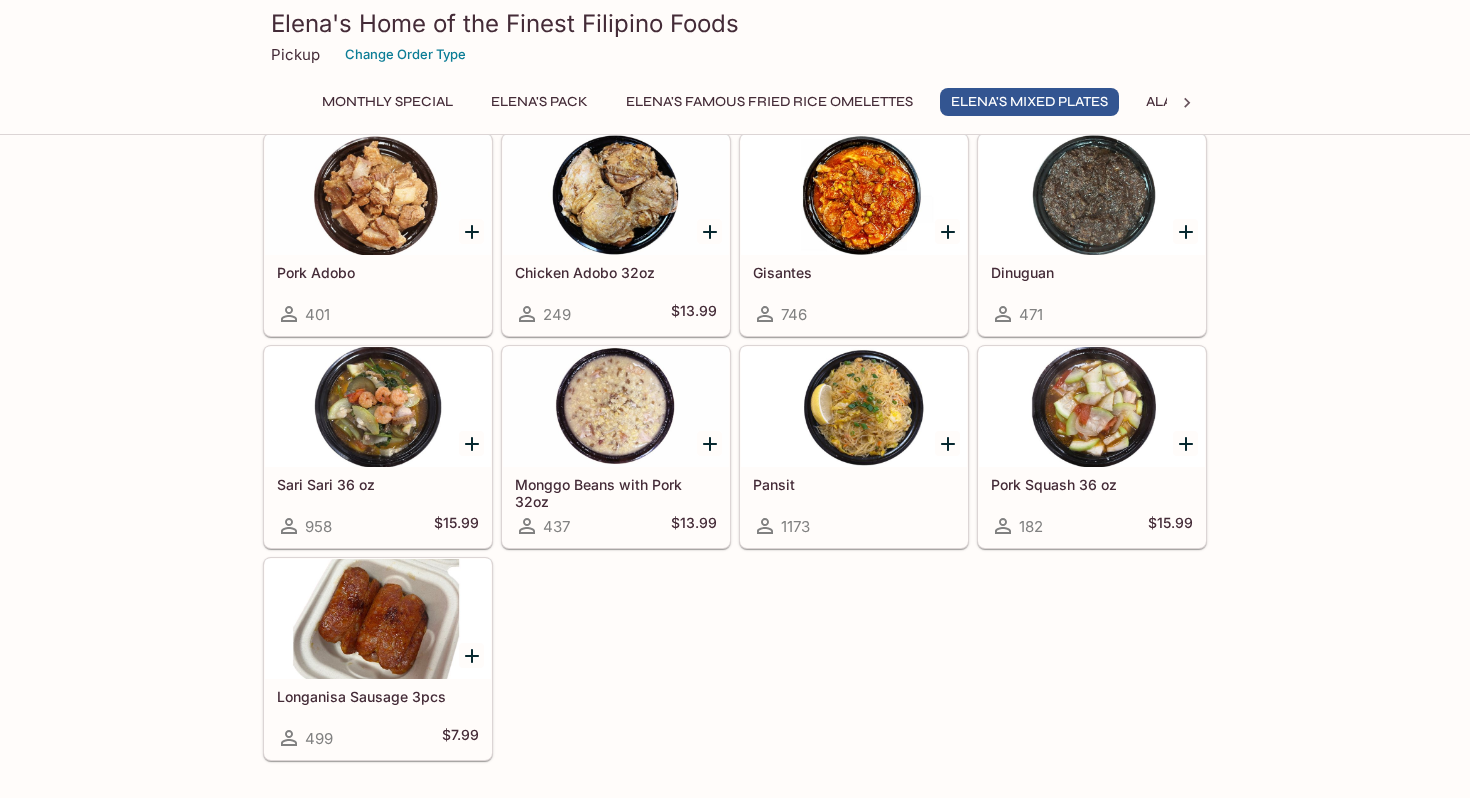 scroll, scrollTop: 1633, scrollLeft: 0, axis: vertical 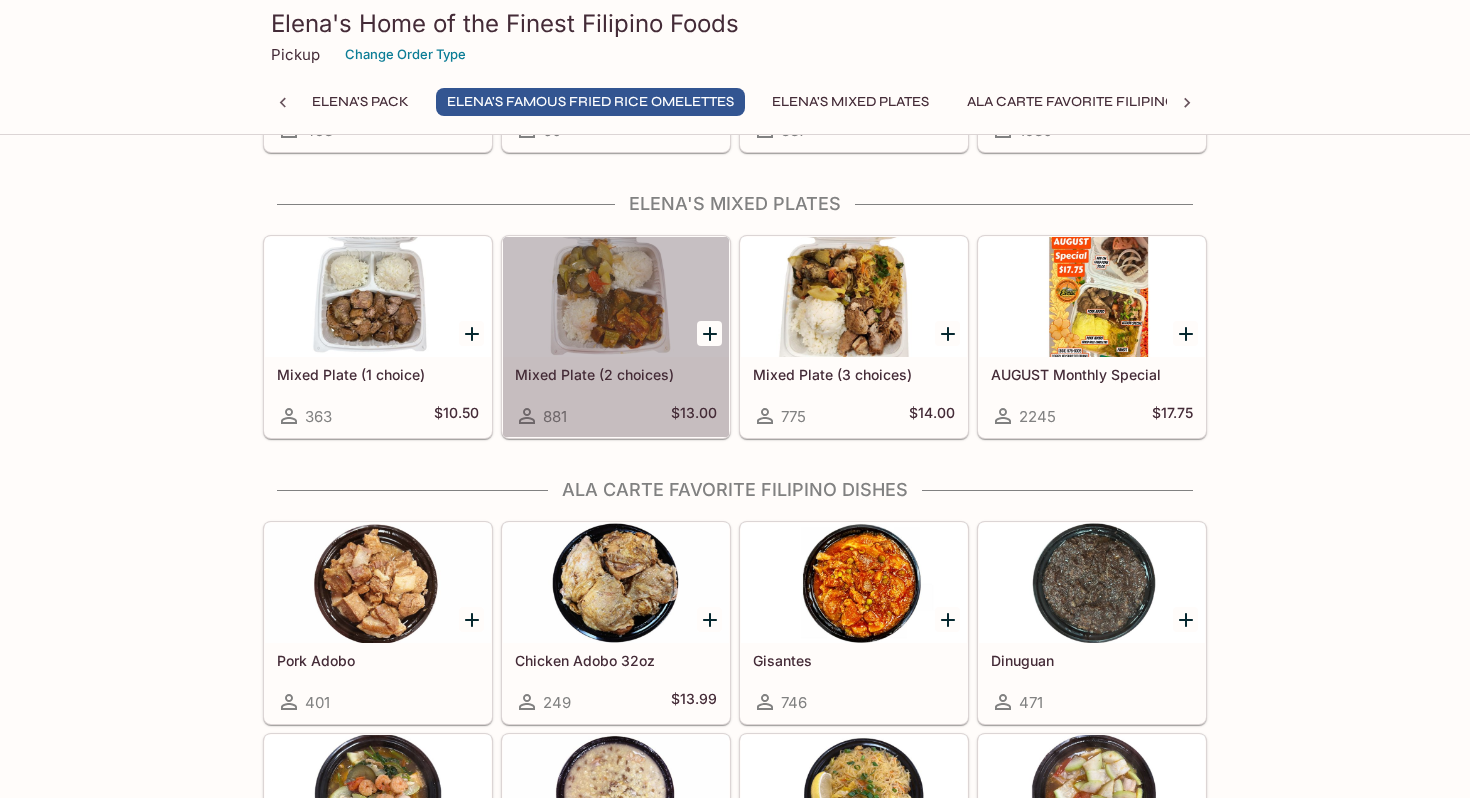 click on "Mixed Plate (2 choices)" at bounding box center (616, 374) 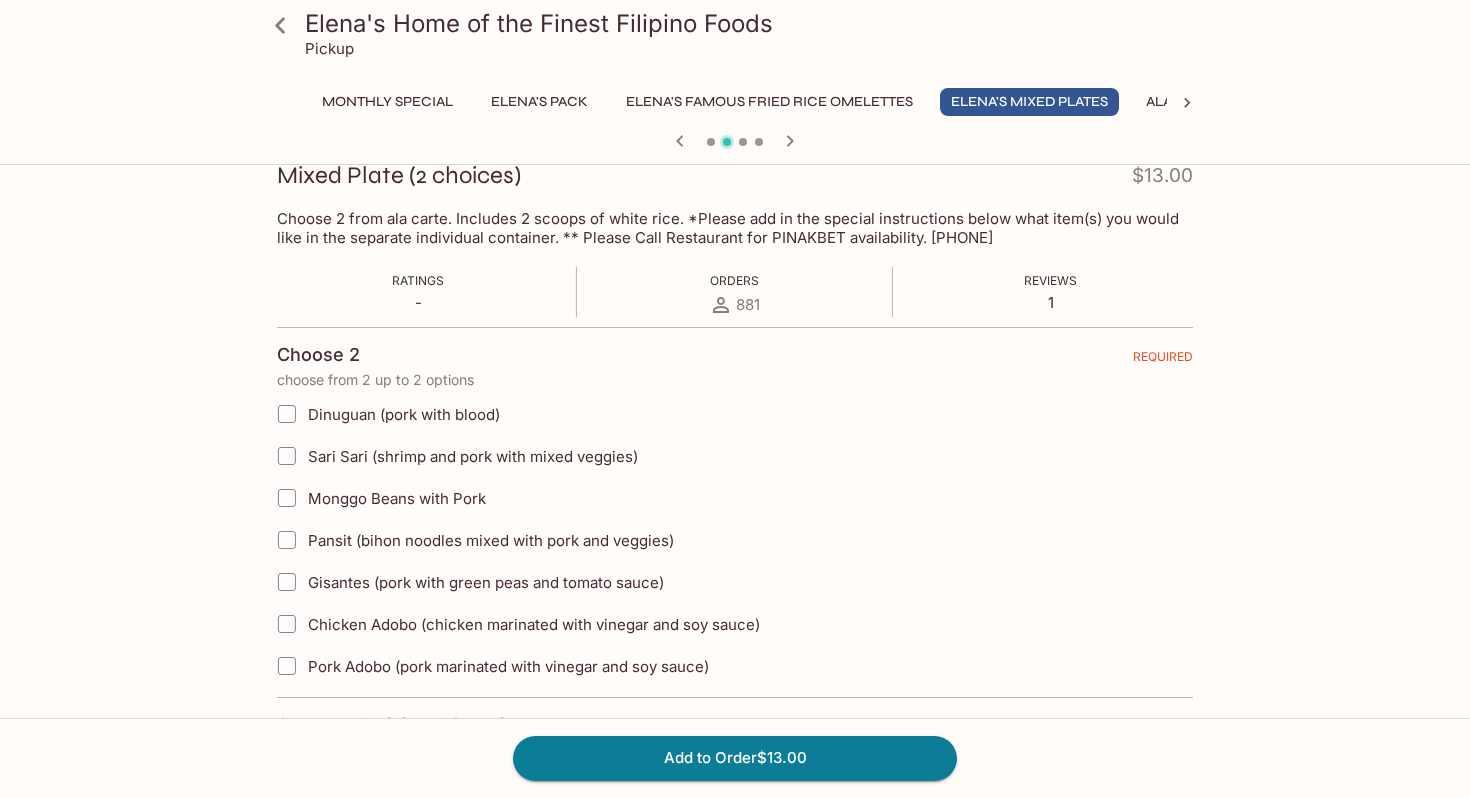 click on "Dinuguan (pork with blood)" at bounding box center [404, 414] 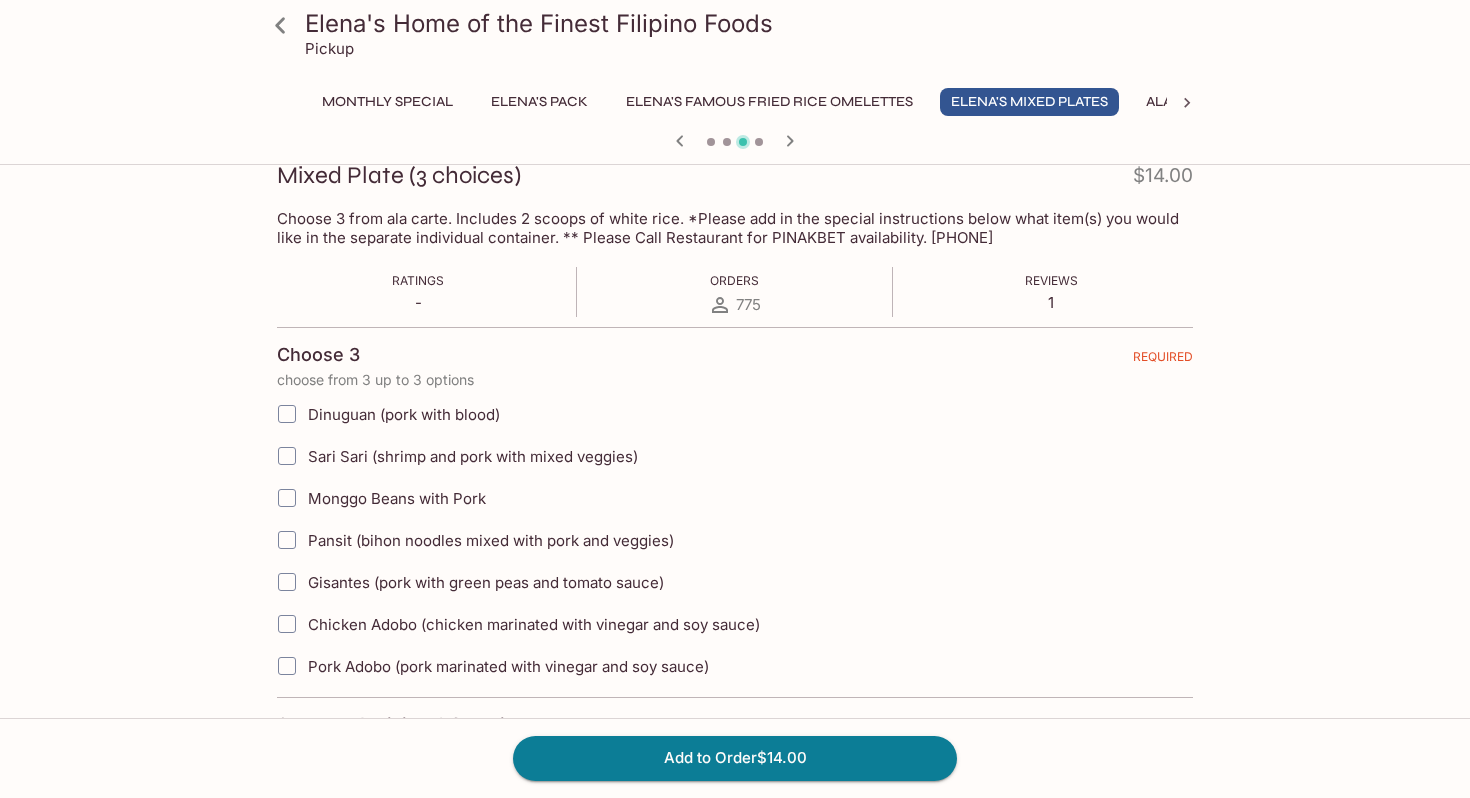 click 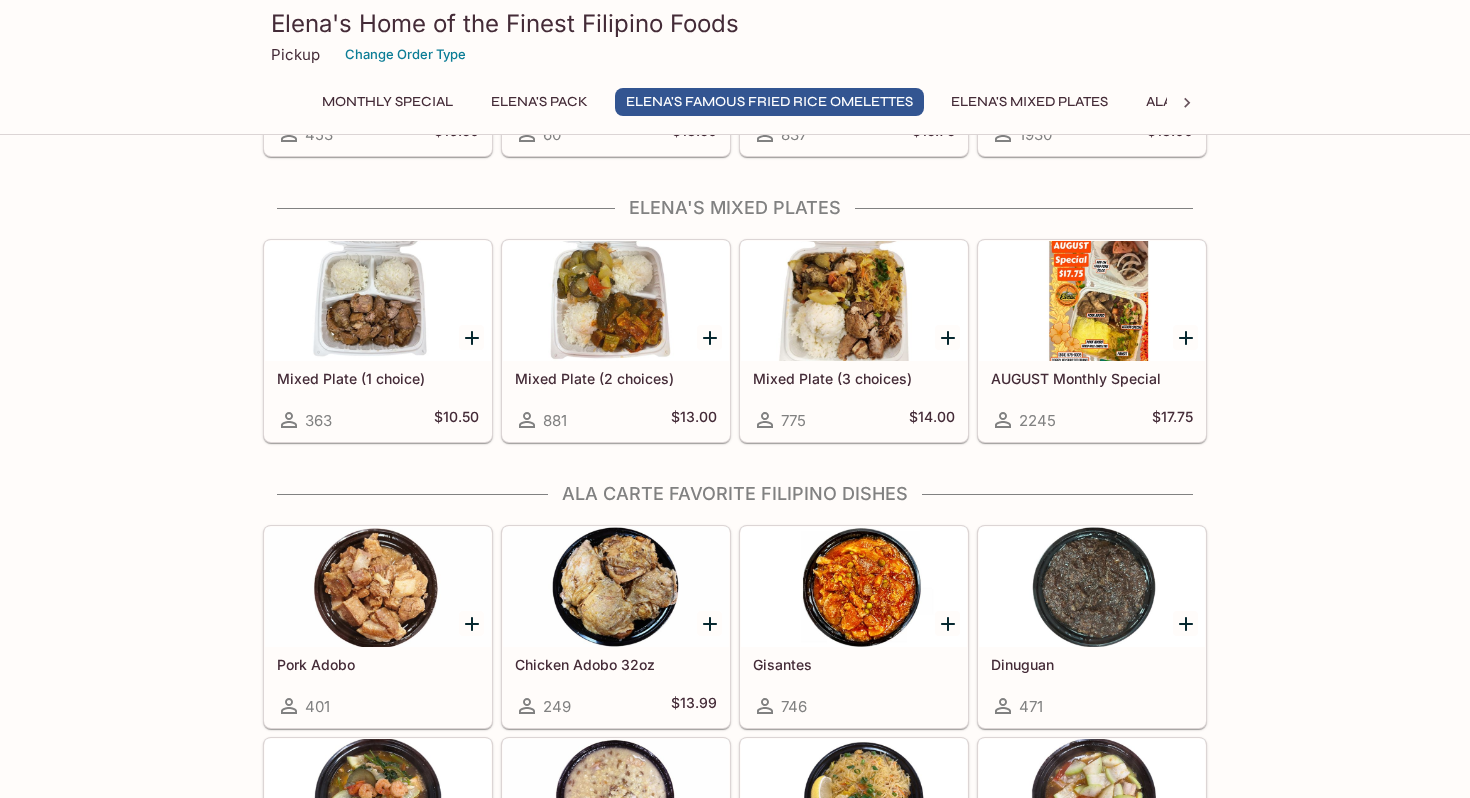 click on "Mixed Plate (2 choices)" at bounding box center (616, 378) 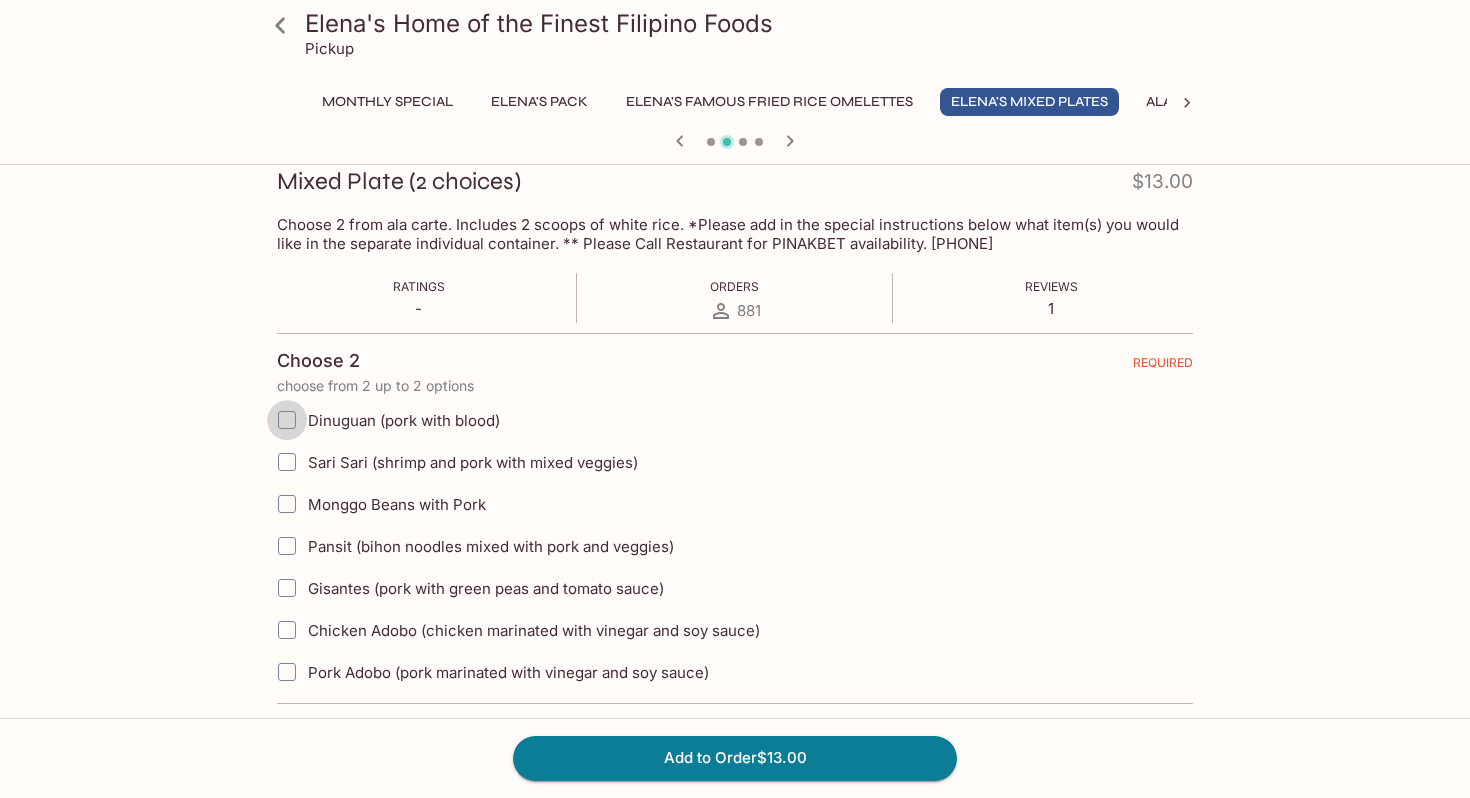click on "Dinuguan (pork with blood)" at bounding box center [287, 420] 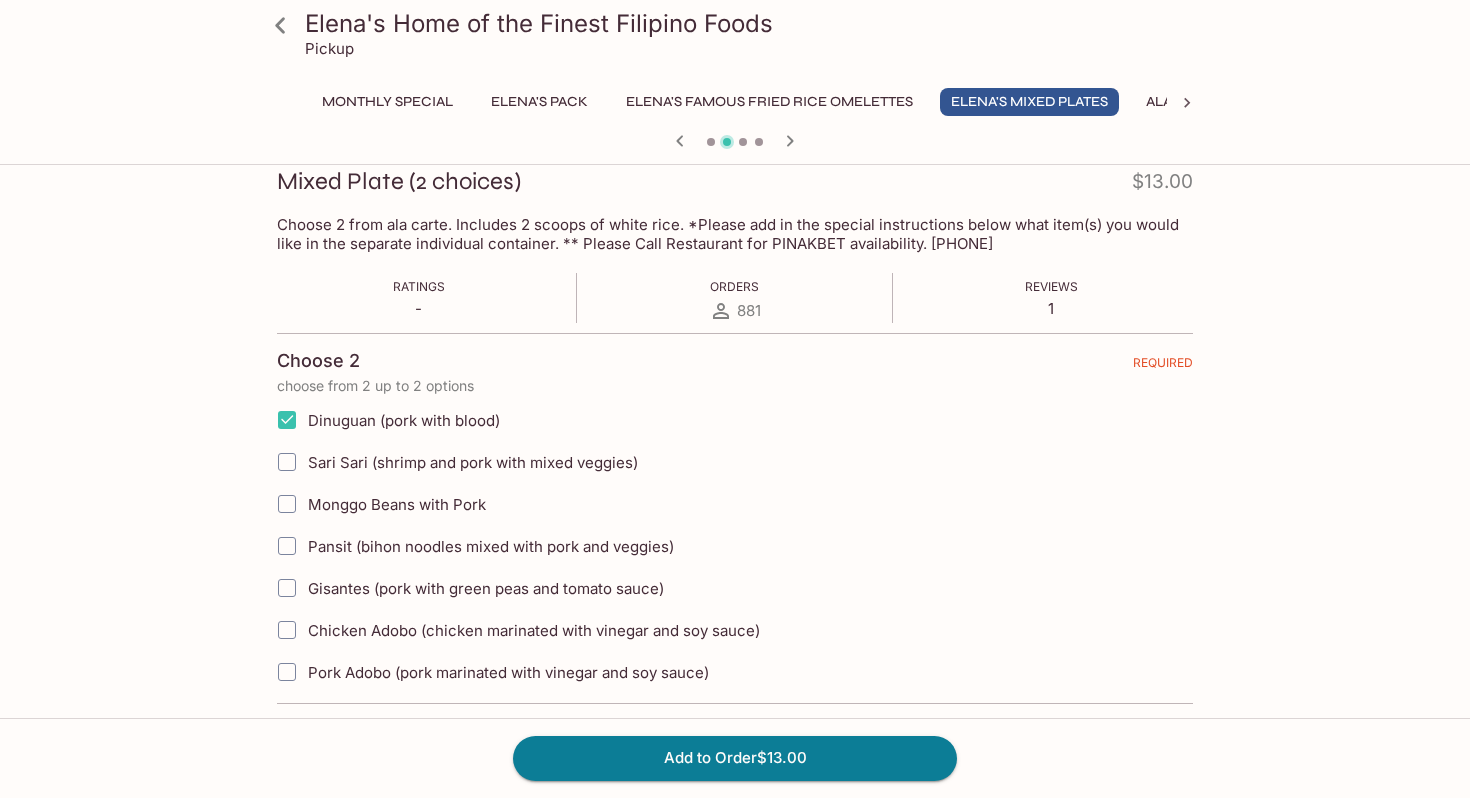 click on "Monggo Beans with Pork" at bounding box center [287, 504] 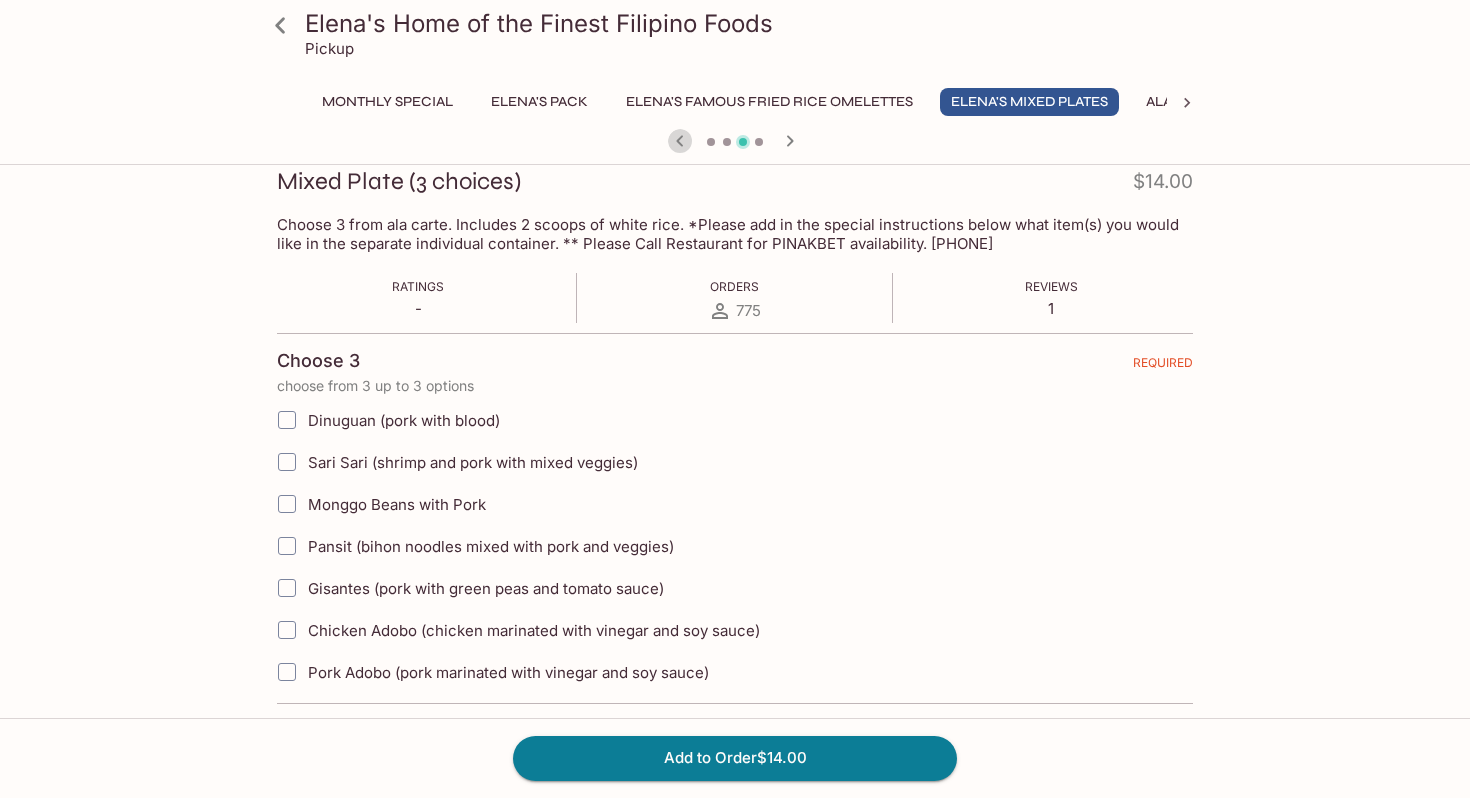 click 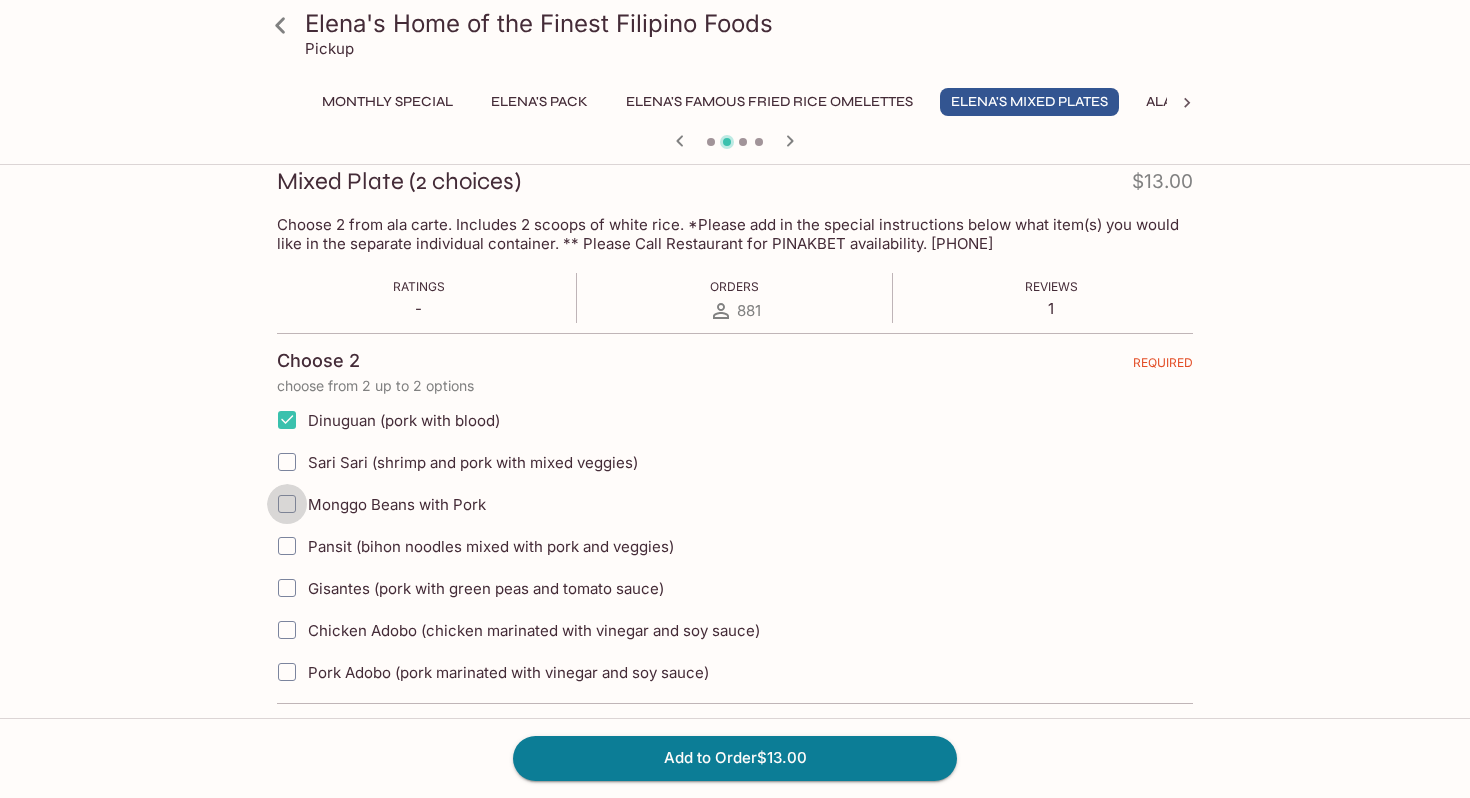 click on "Monggo Beans with Pork" at bounding box center [287, 504] 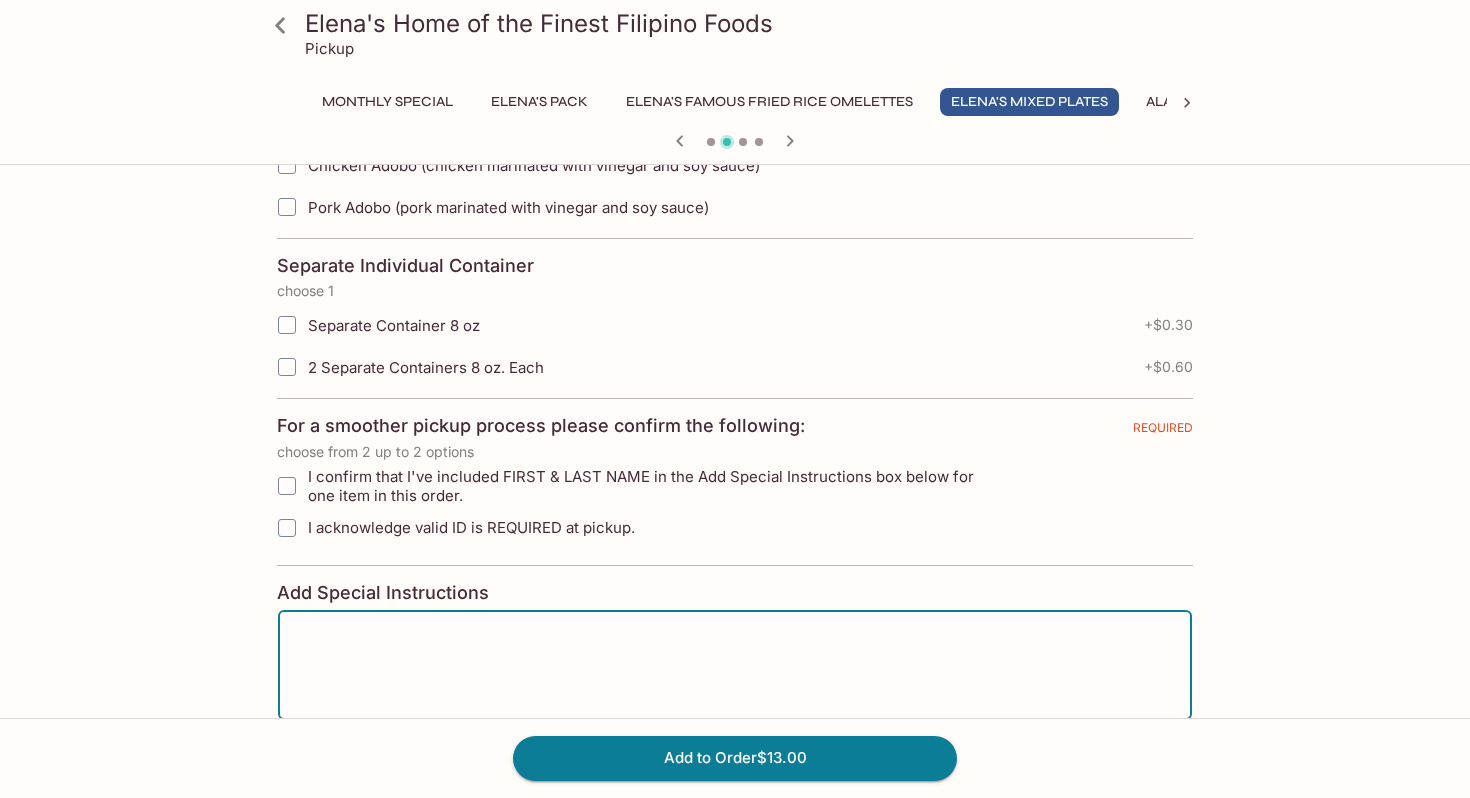 click at bounding box center [735, 665] 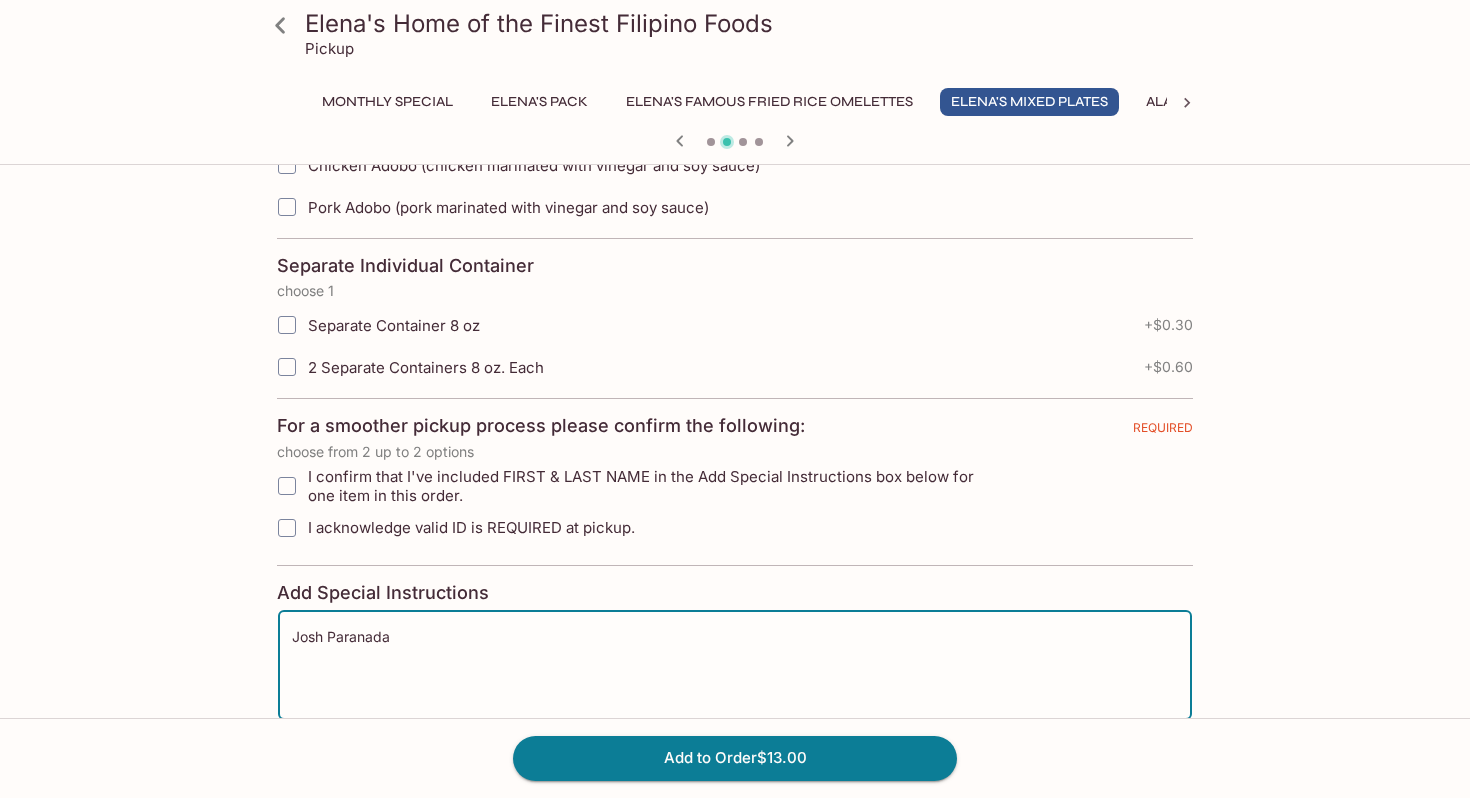 type on "Josh Paranada" 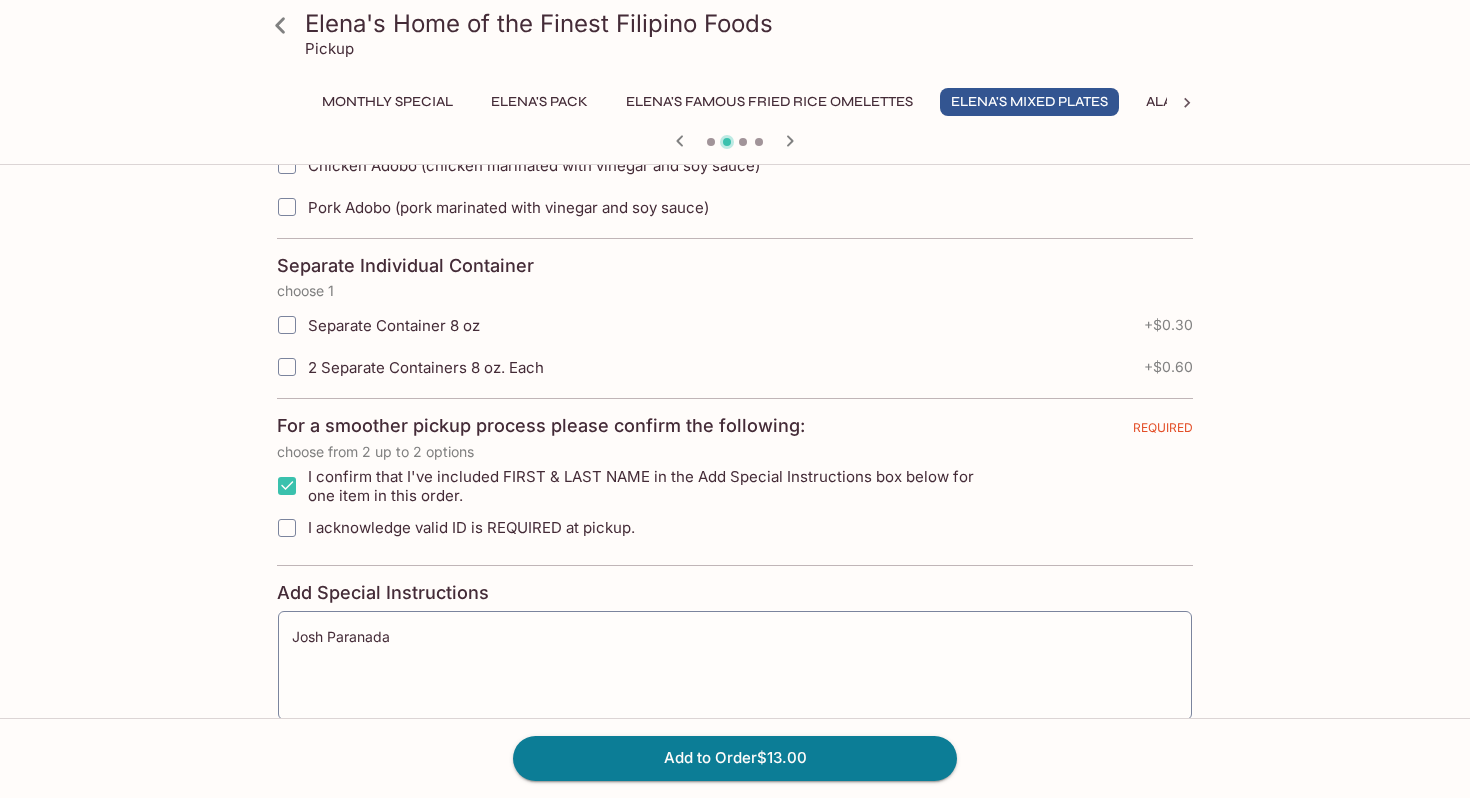 click on "I acknowledge valid ID is REQUIRED at pickup." at bounding box center [287, 528] 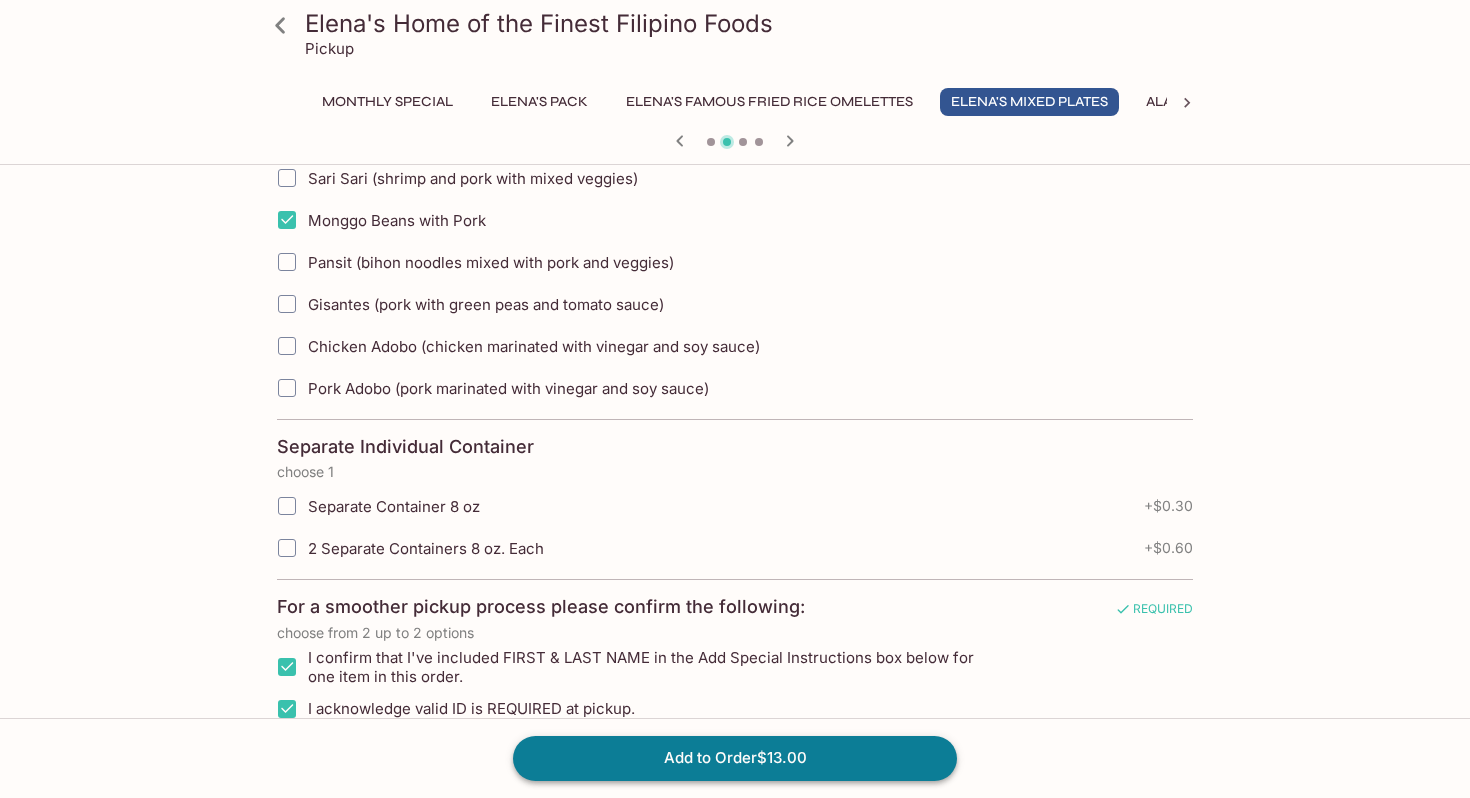 click on "Add to Order  $13.00" at bounding box center (735, 758) 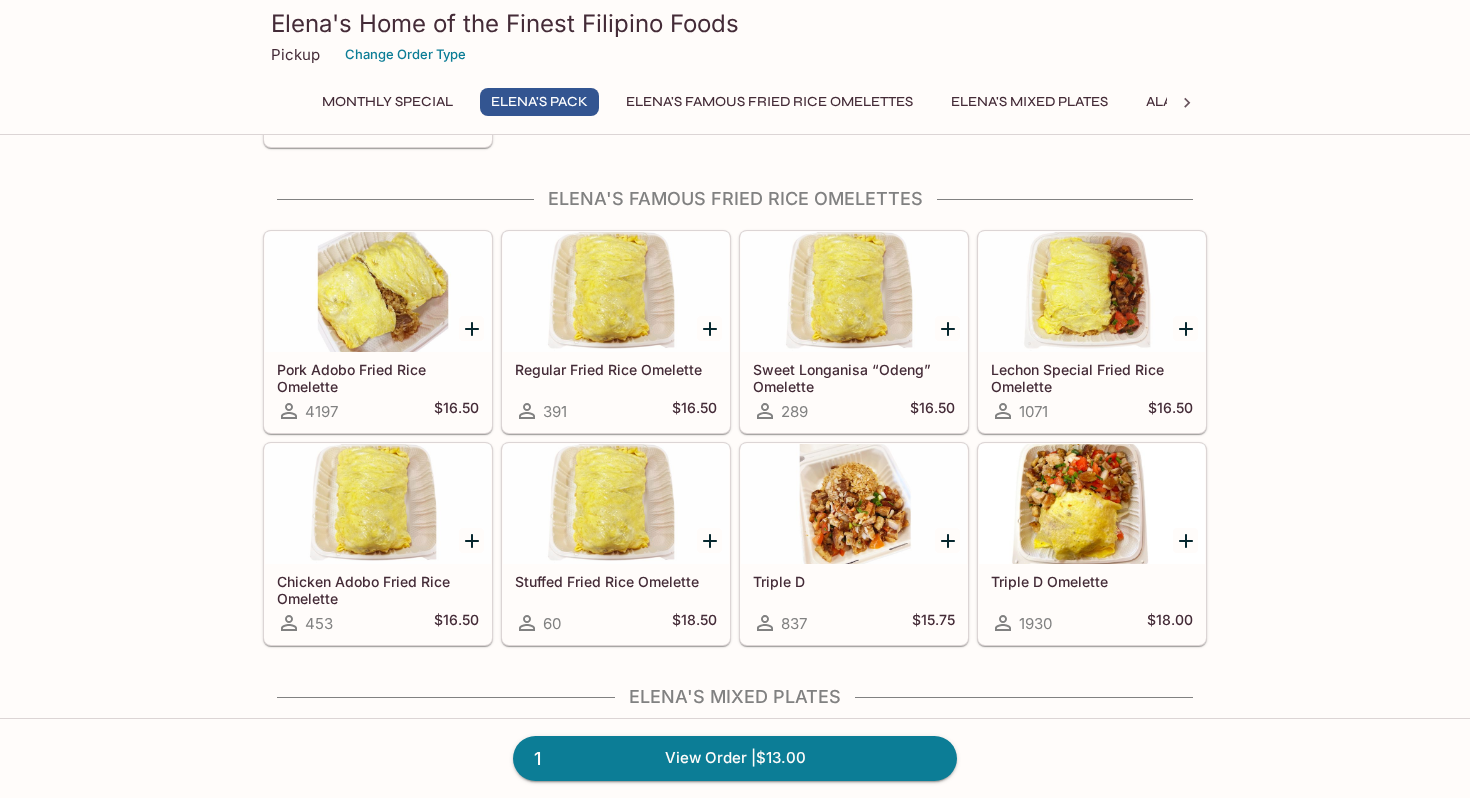 click at bounding box center (1092, 292) 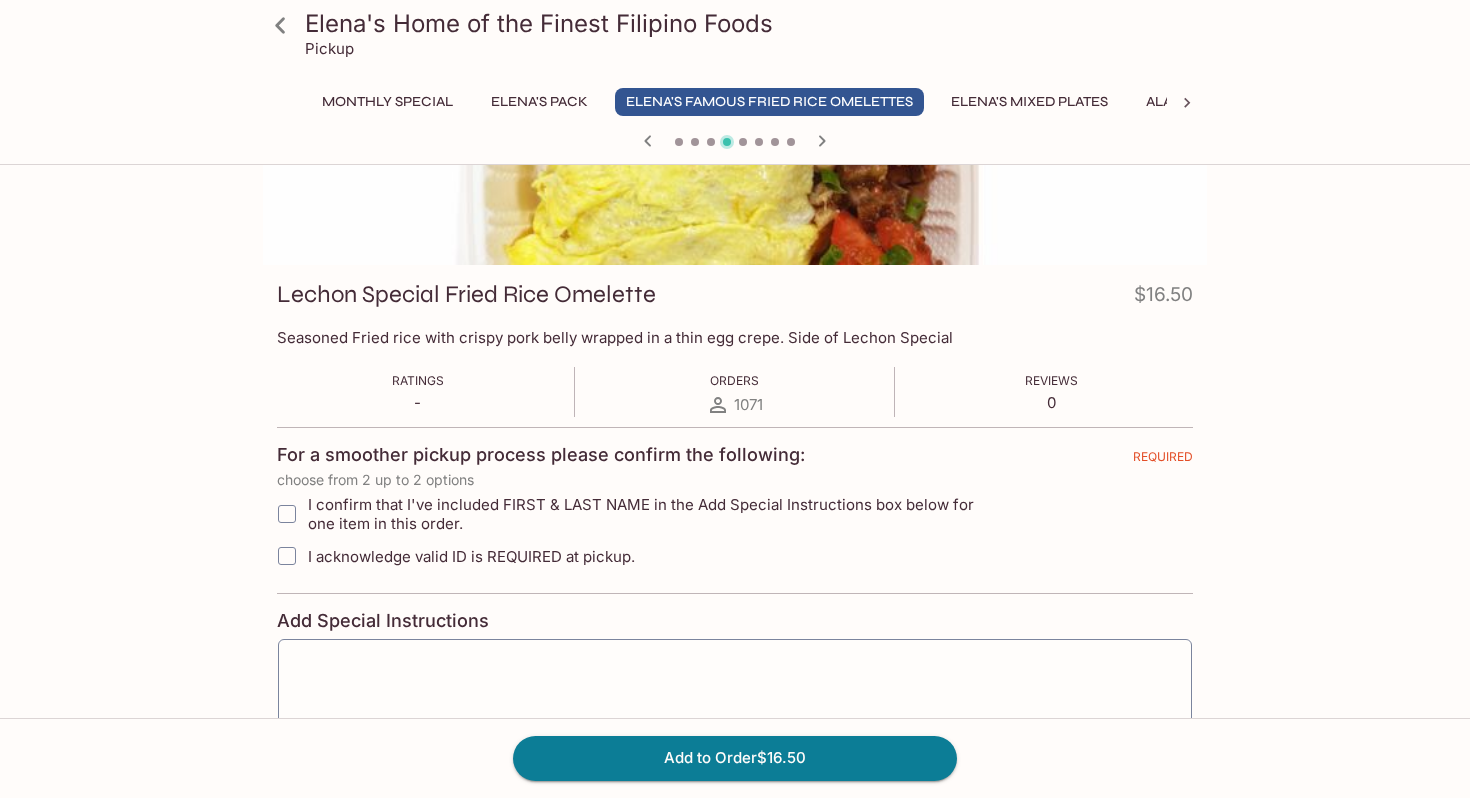 click on "I confirm that I've included FIRST & LAST NAME in the Add Special Instructions box below for one item in this order." at bounding box center (287, 514) 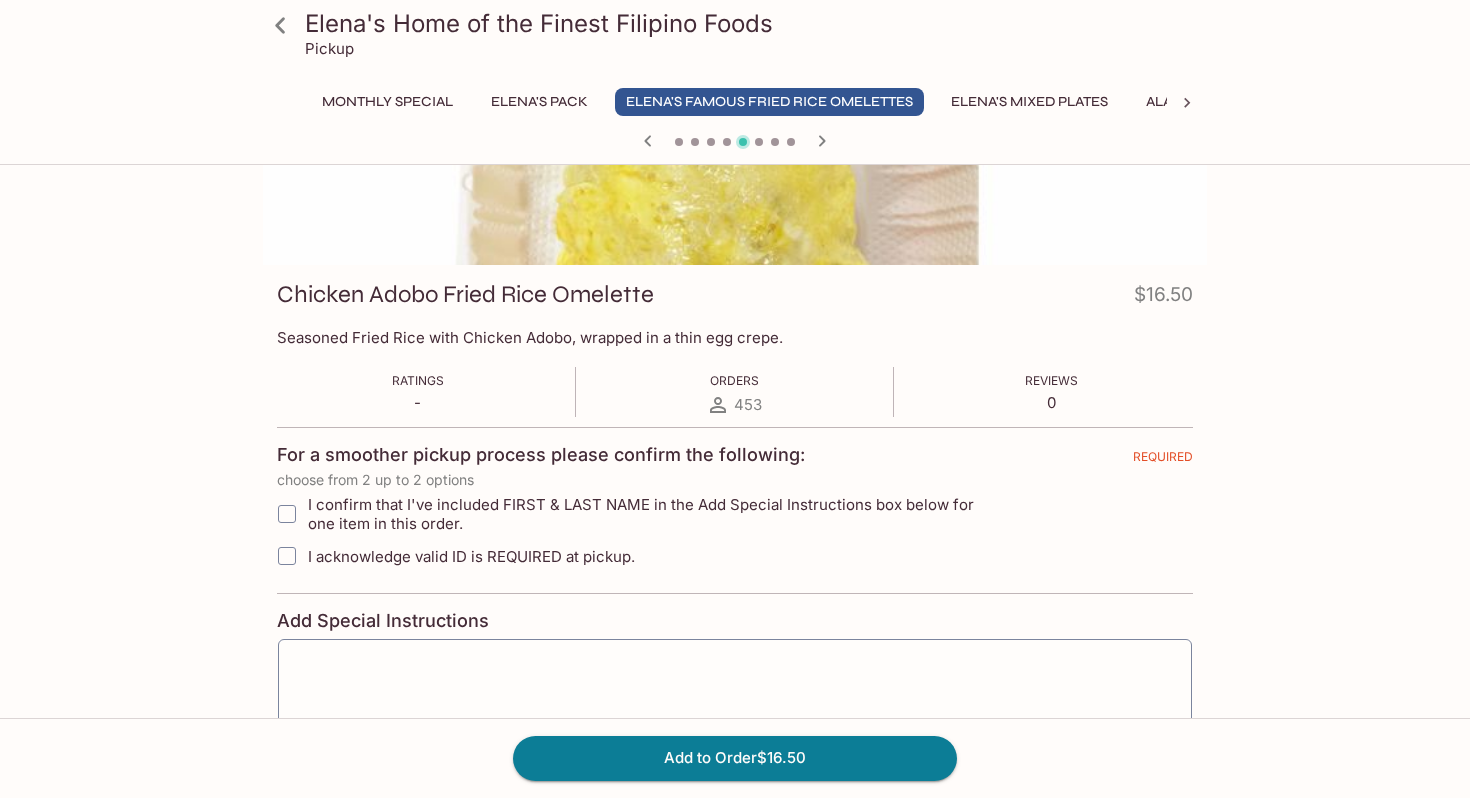 click 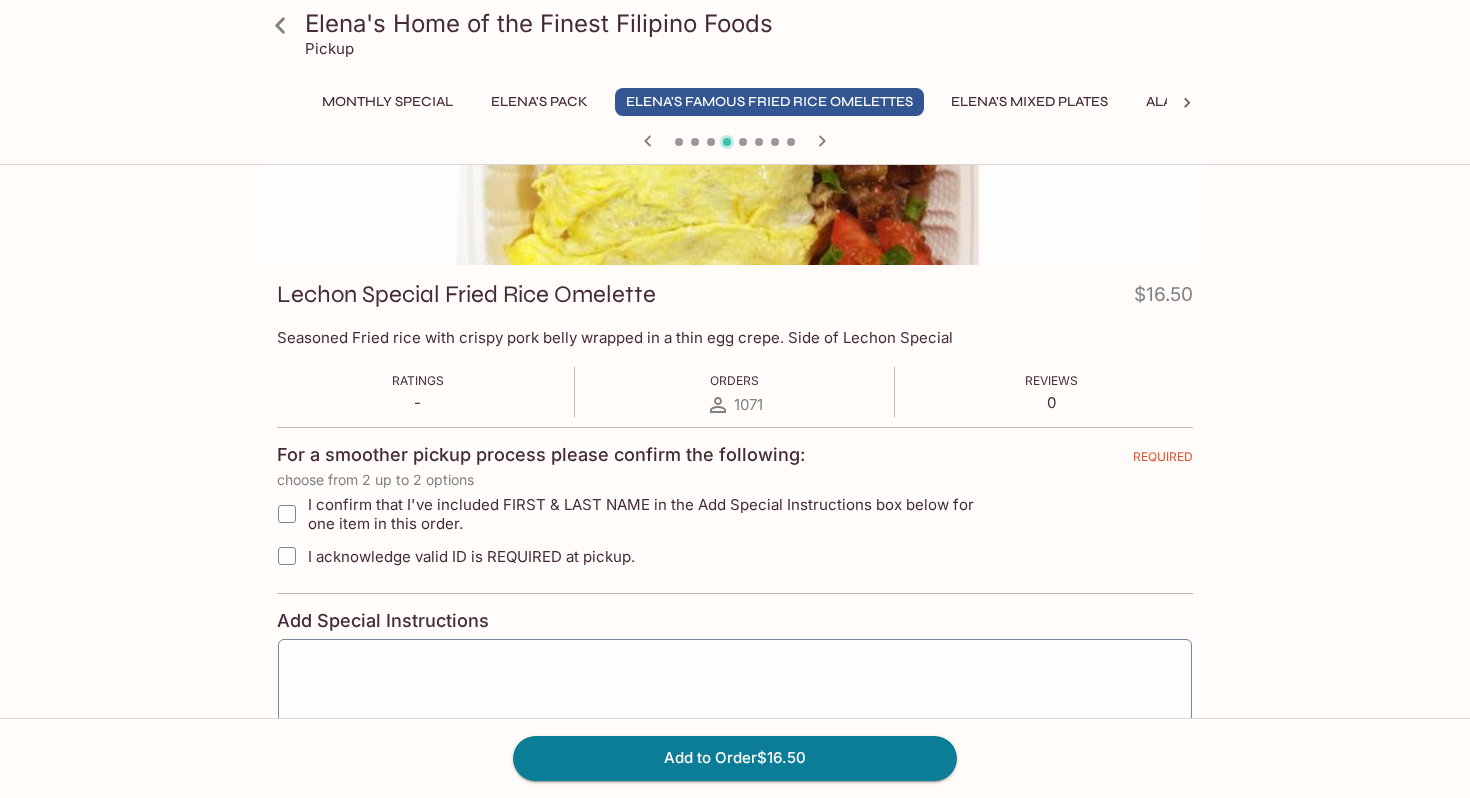 click on "I confirm that I've included FIRST & LAST NAME in the Add Special Instructions box below for one item in this order." at bounding box center (287, 514) 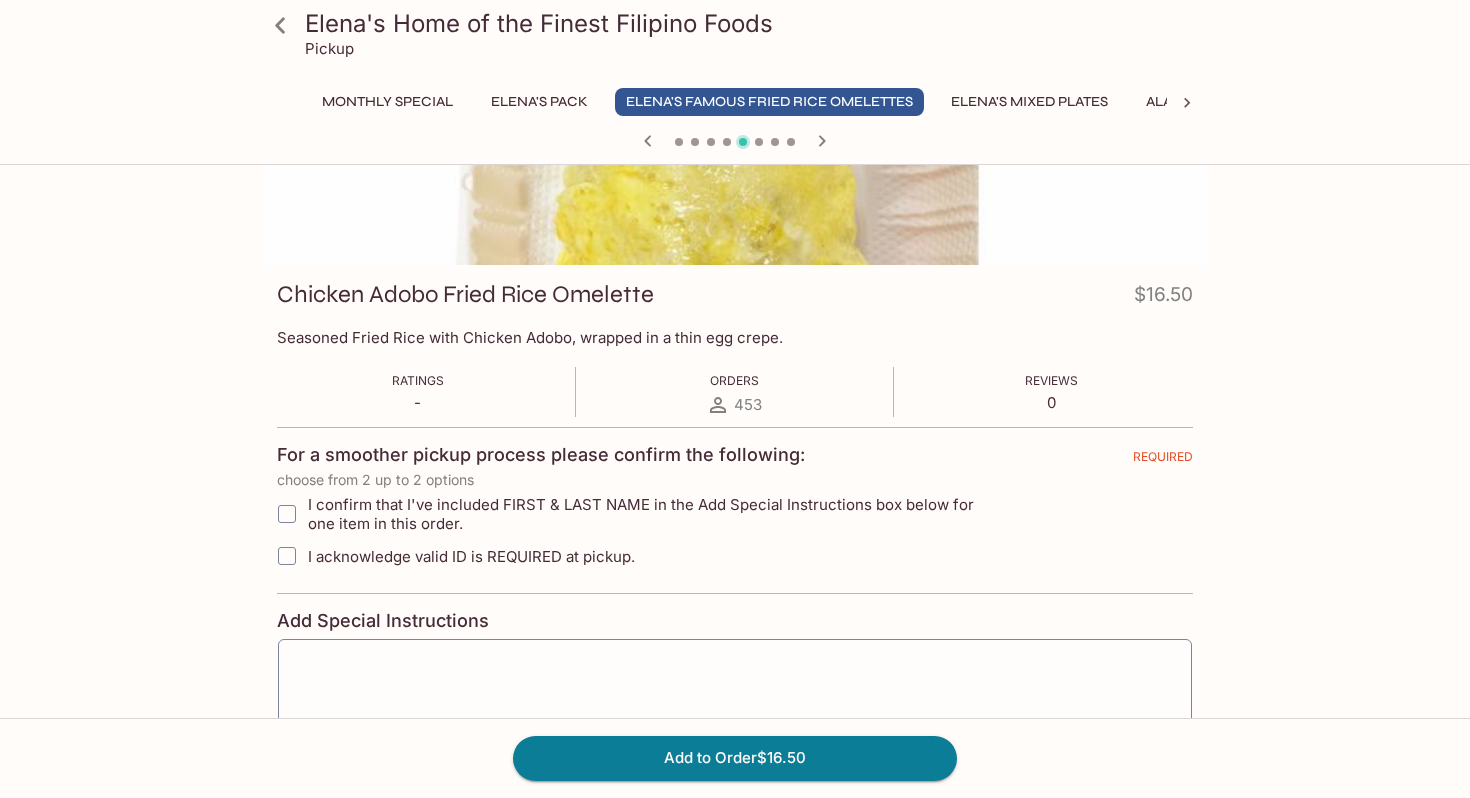 click 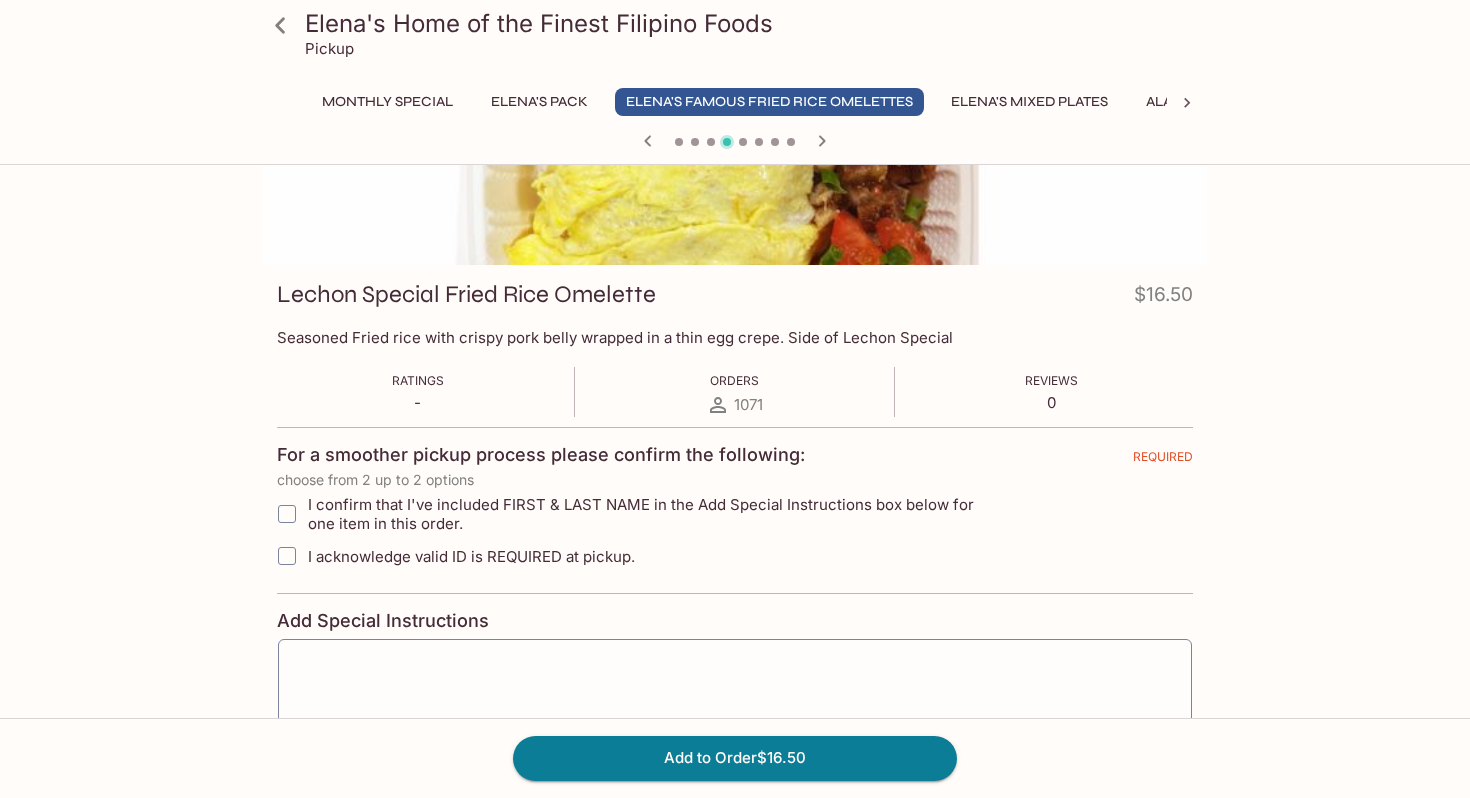click on "I confirm that I've included FIRST & LAST NAME in the Add Special Instructions box below for one item in this order." at bounding box center (287, 514) 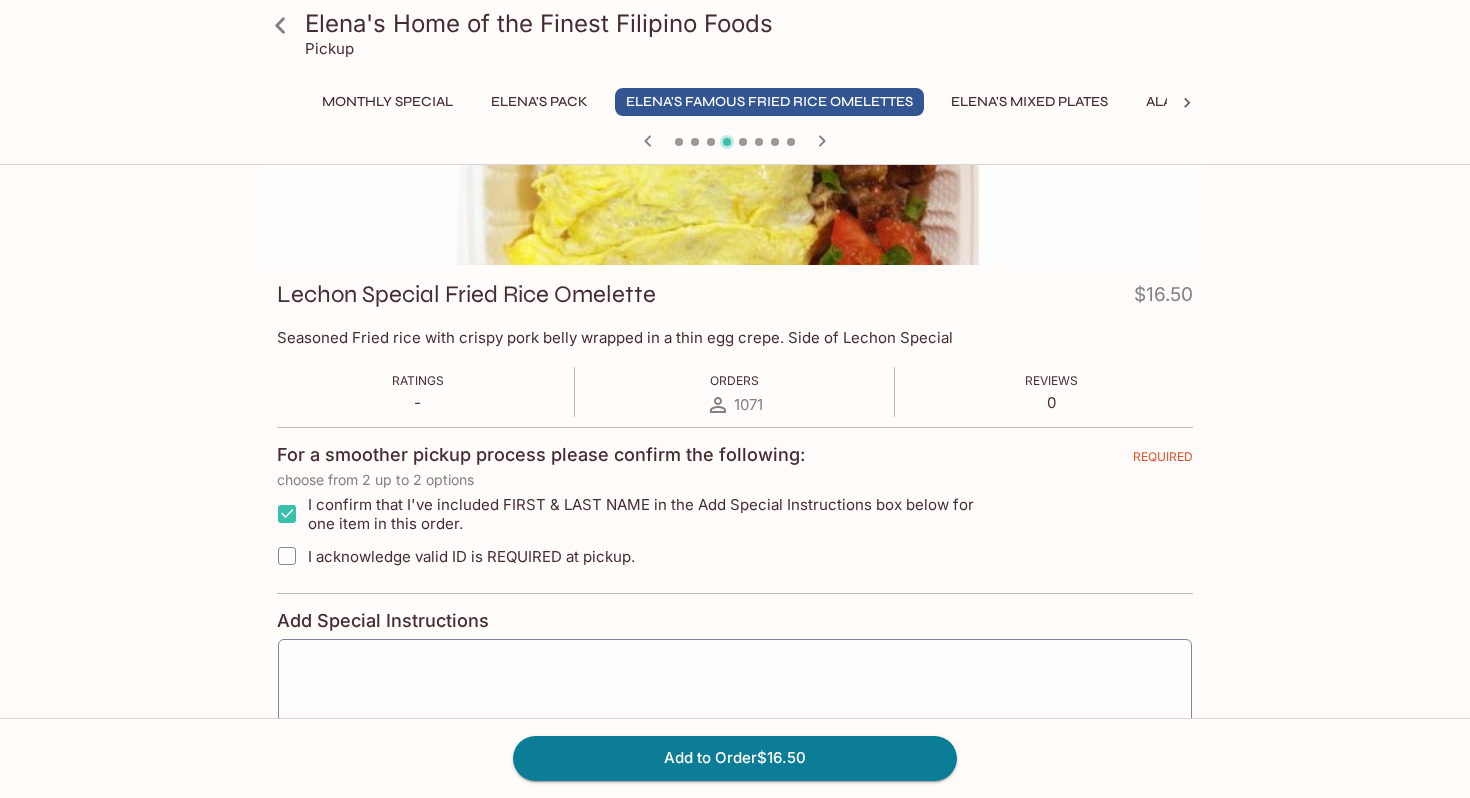 click on "I acknowledge valid ID is REQUIRED at pickup." at bounding box center [287, 556] 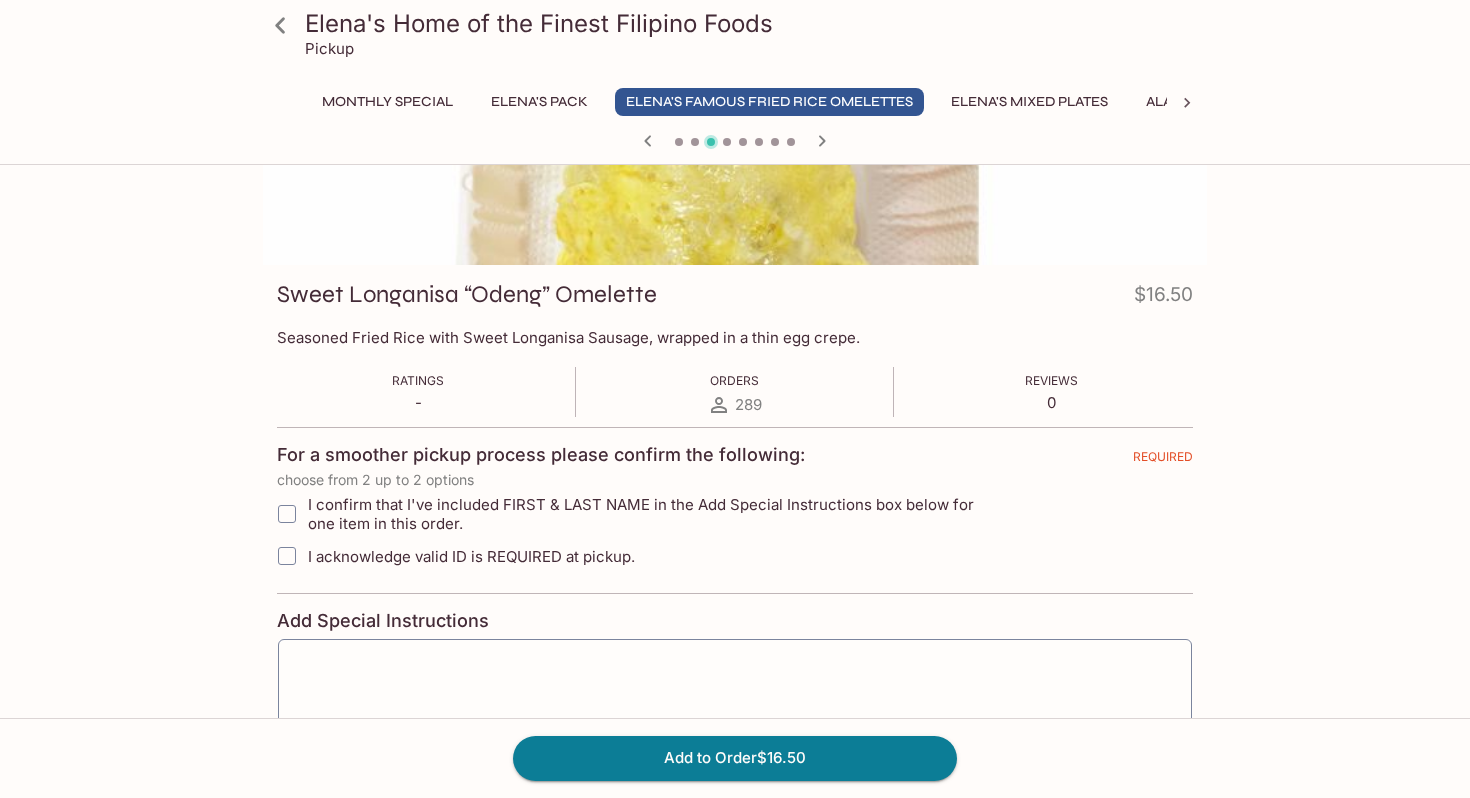 click 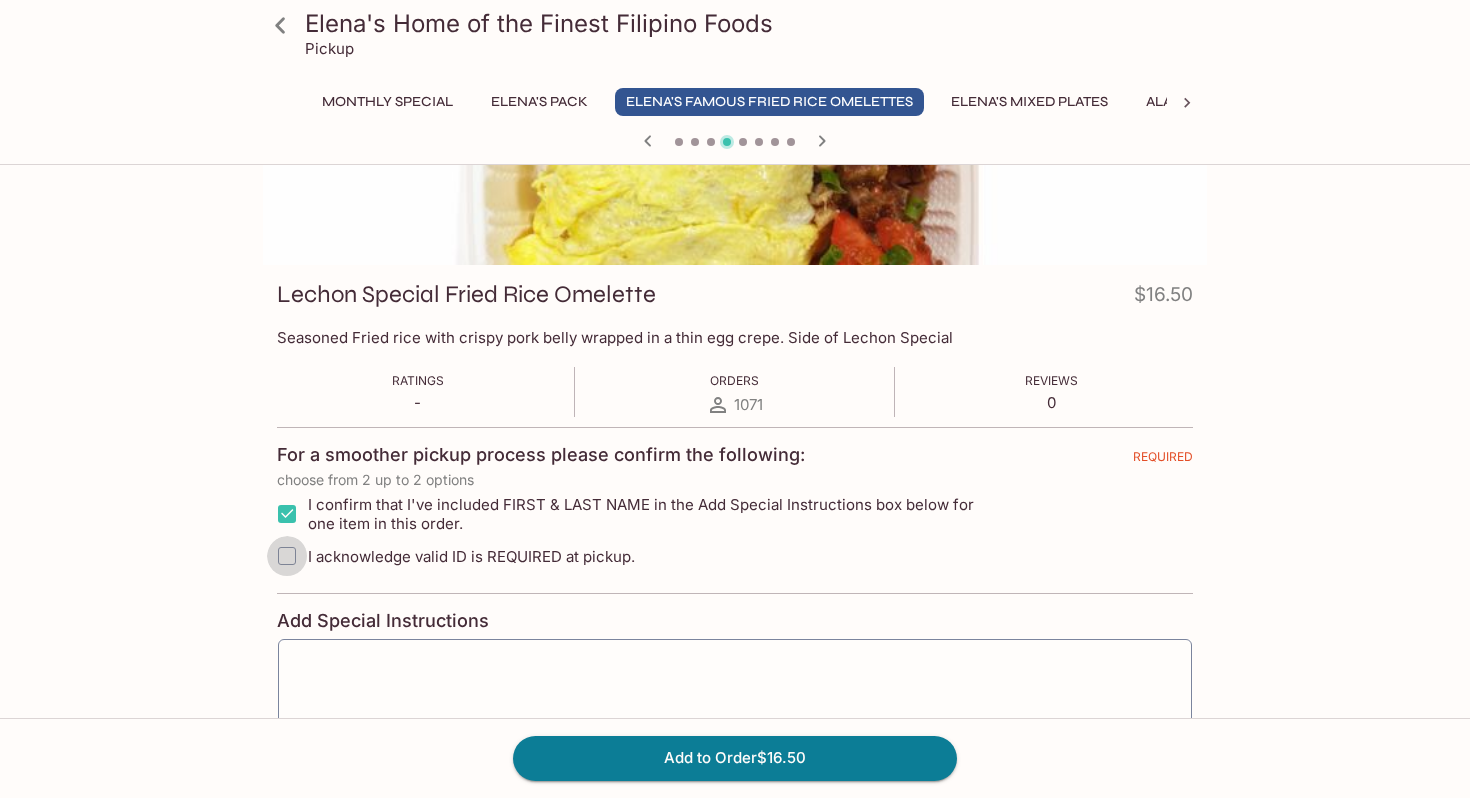 click on "I acknowledge valid ID is REQUIRED at pickup." at bounding box center [287, 556] 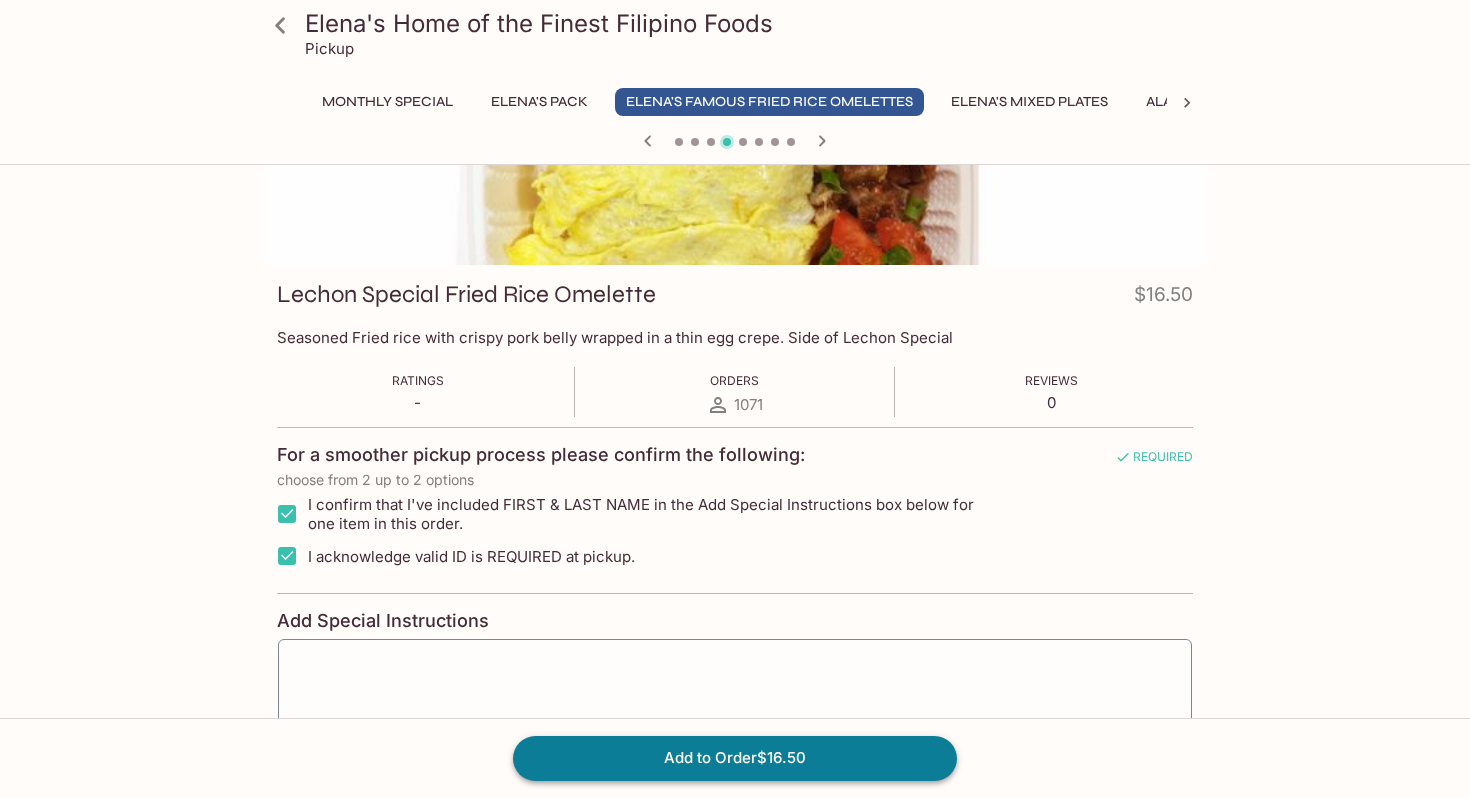 click on "Add to Order  $16.50" at bounding box center (735, 758) 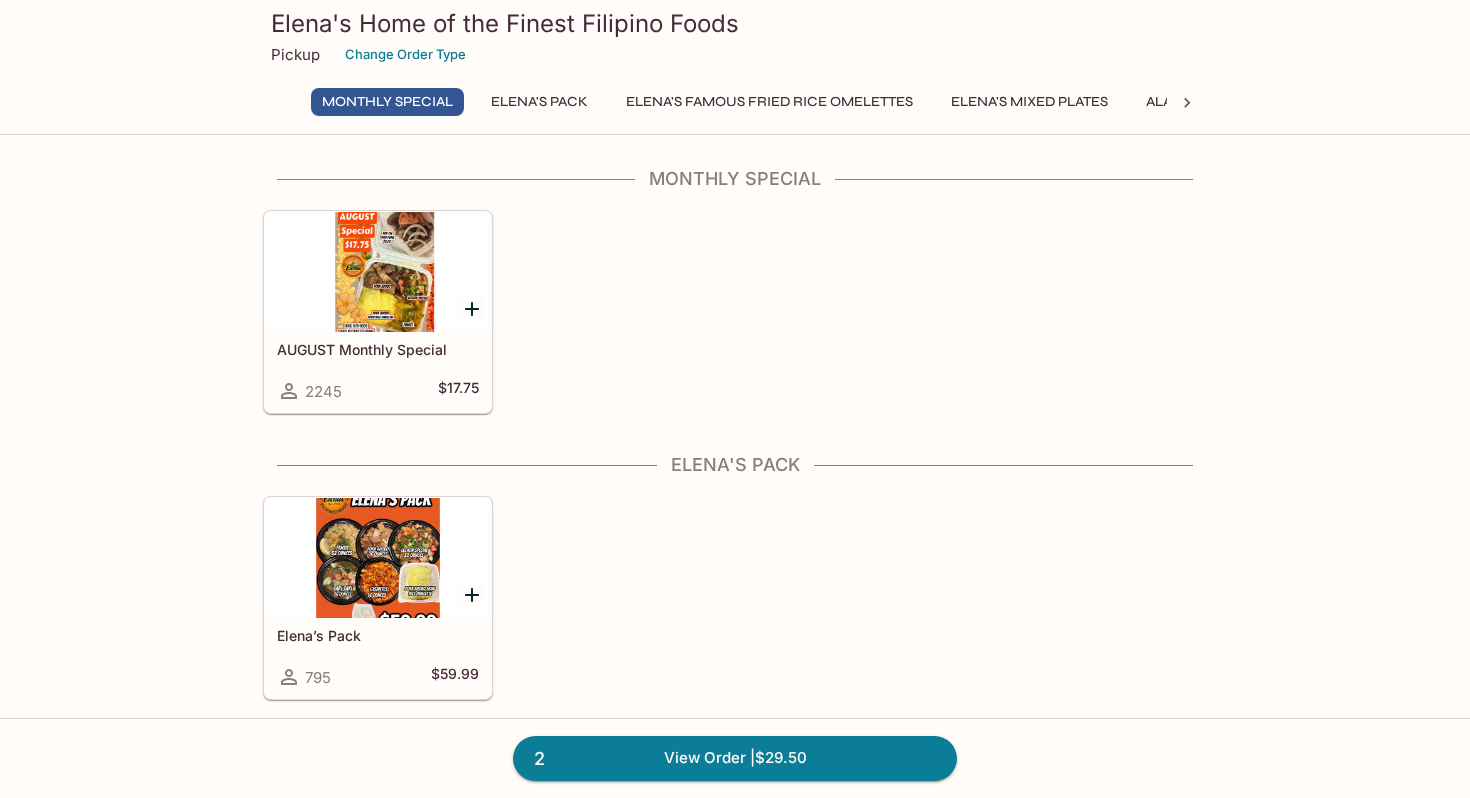 scroll, scrollTop: 21, scrollLeft: 0, axis: vertical 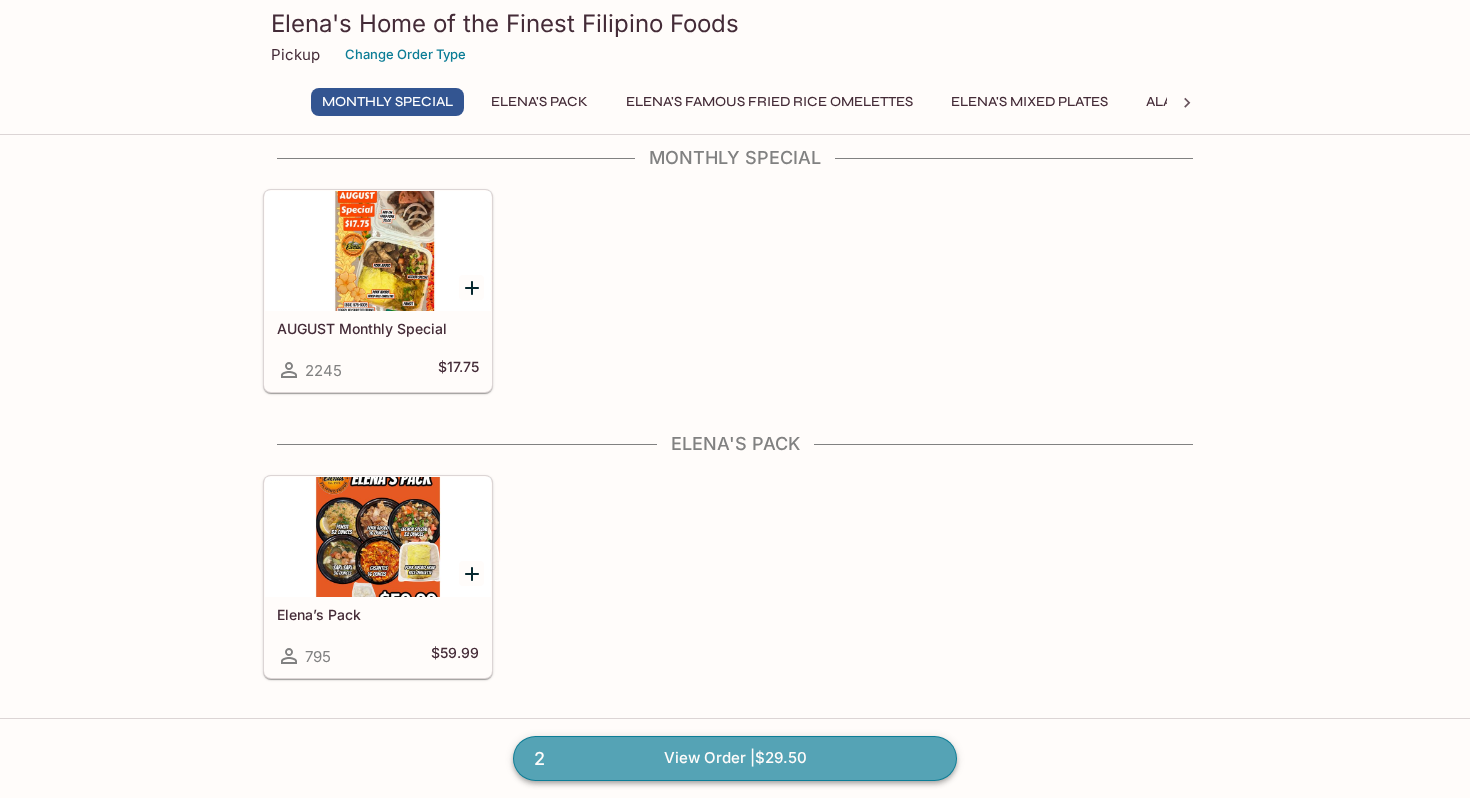 click on "2 View Order |  $29.50" at bounding box center [735, 758] 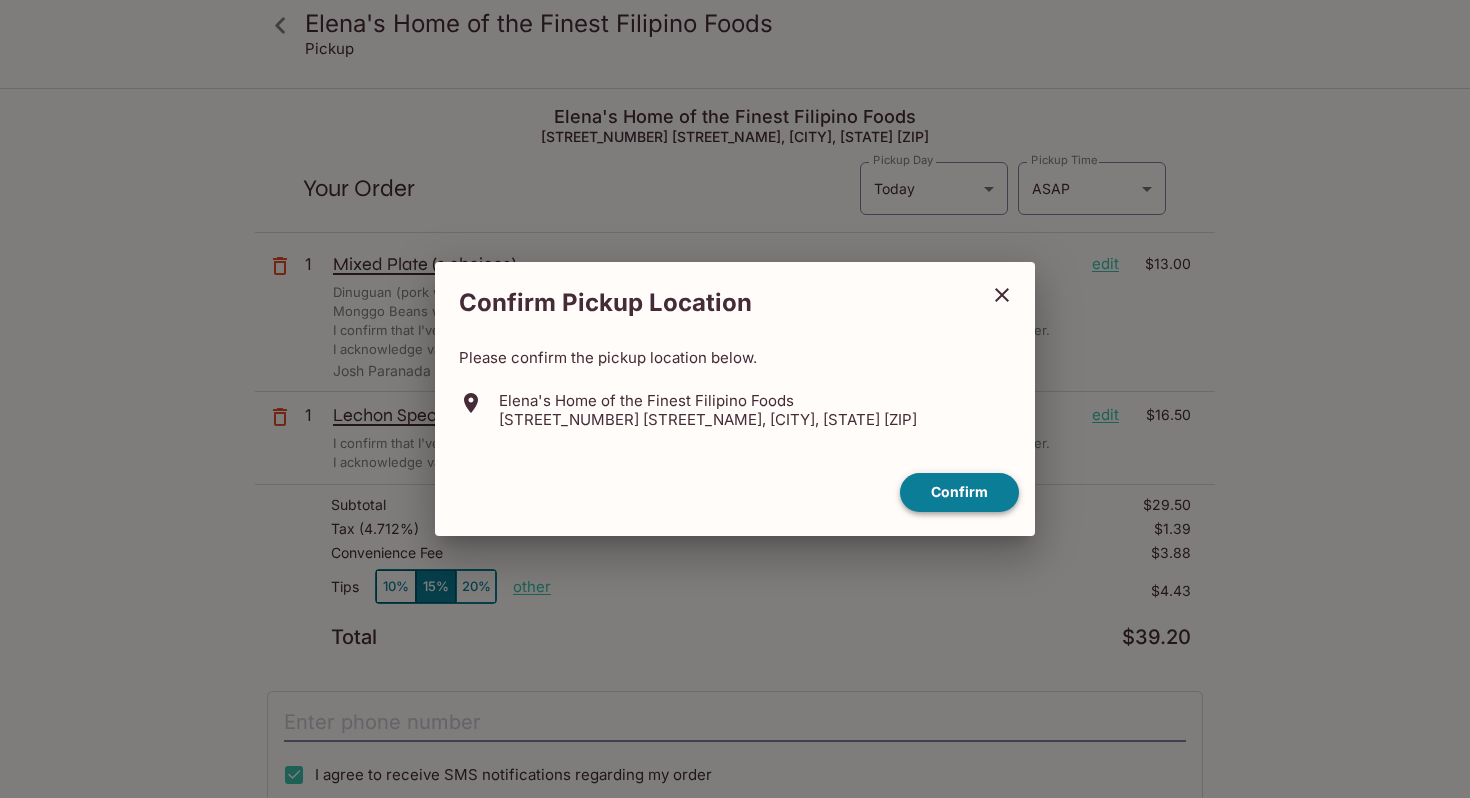 click on "Confirm" at bounding box center [959, 492] 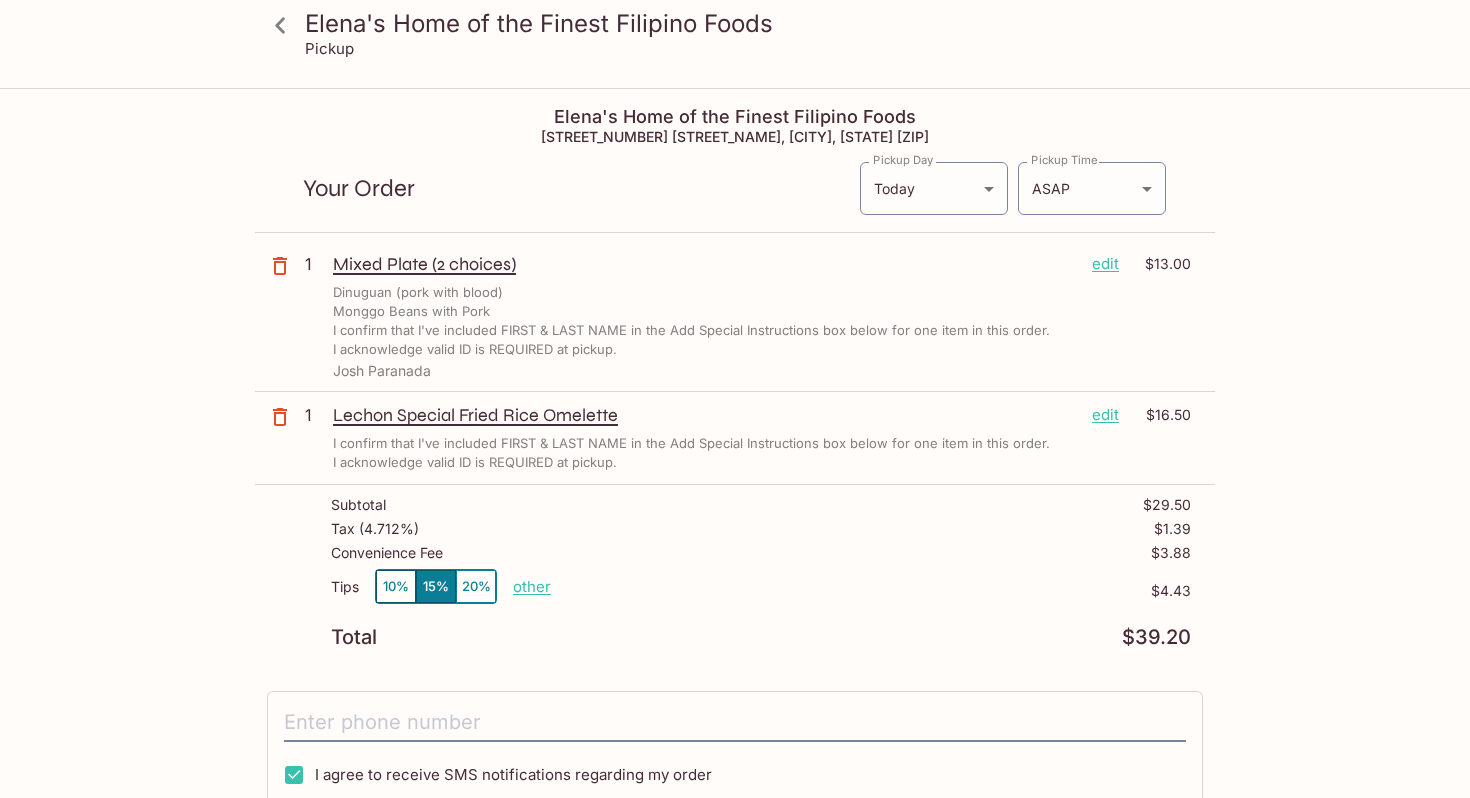 click on "Tips 10% 15% 20% other" at bounding box center (441, 590) 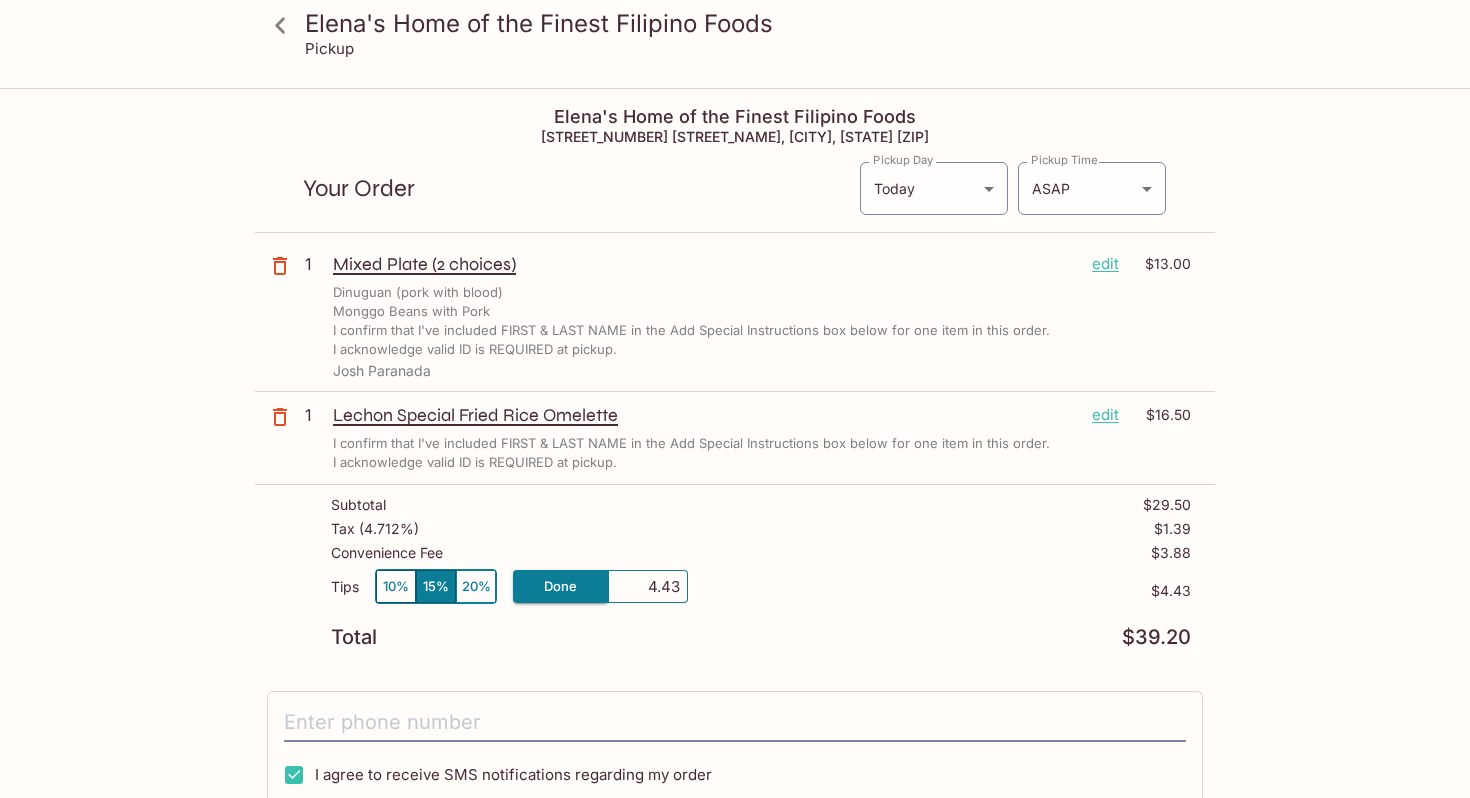 click on "4.43" at bounding box center [648, 587] 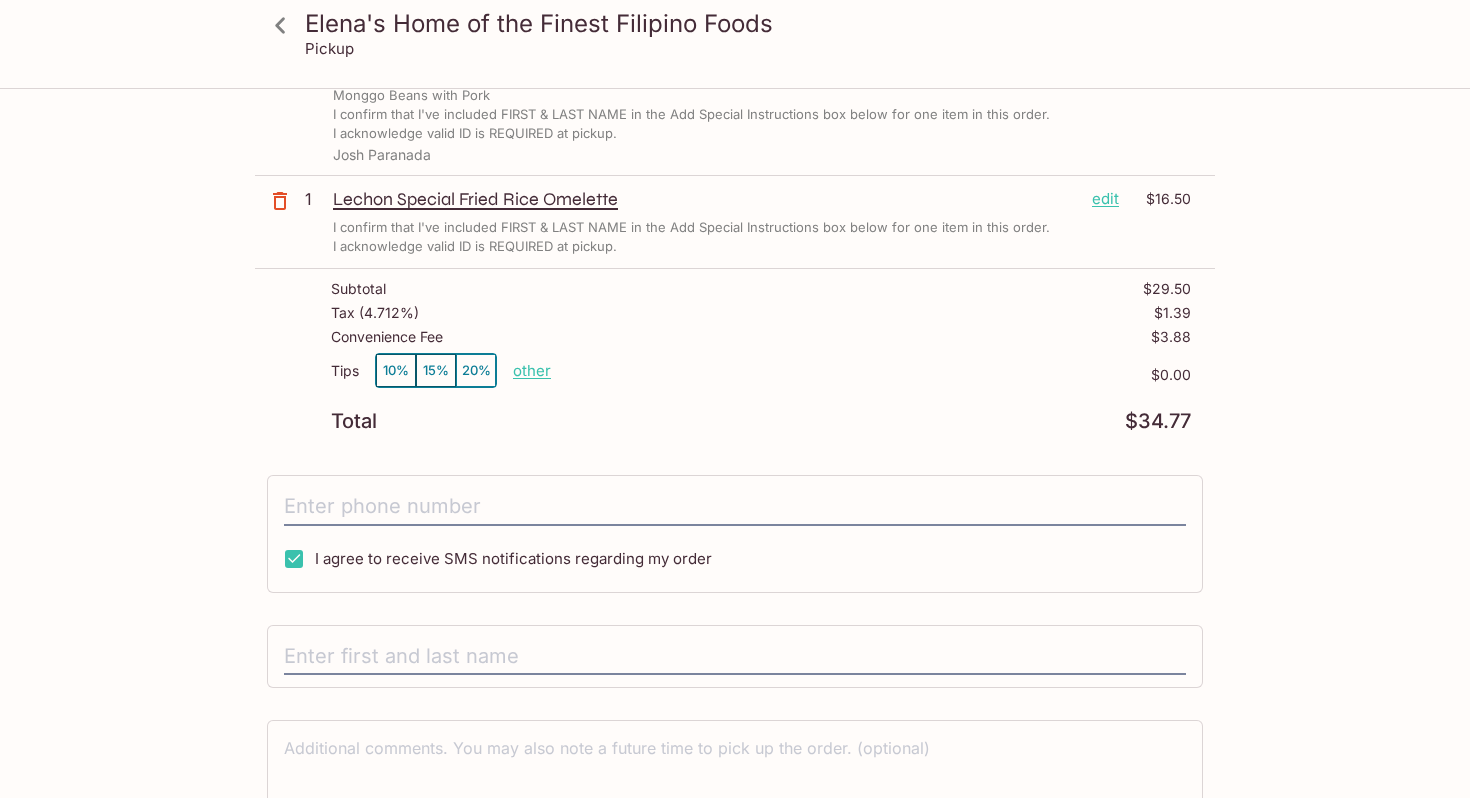 scroll, scrollTop: 221, scrollLeft: 0, axis: vertical 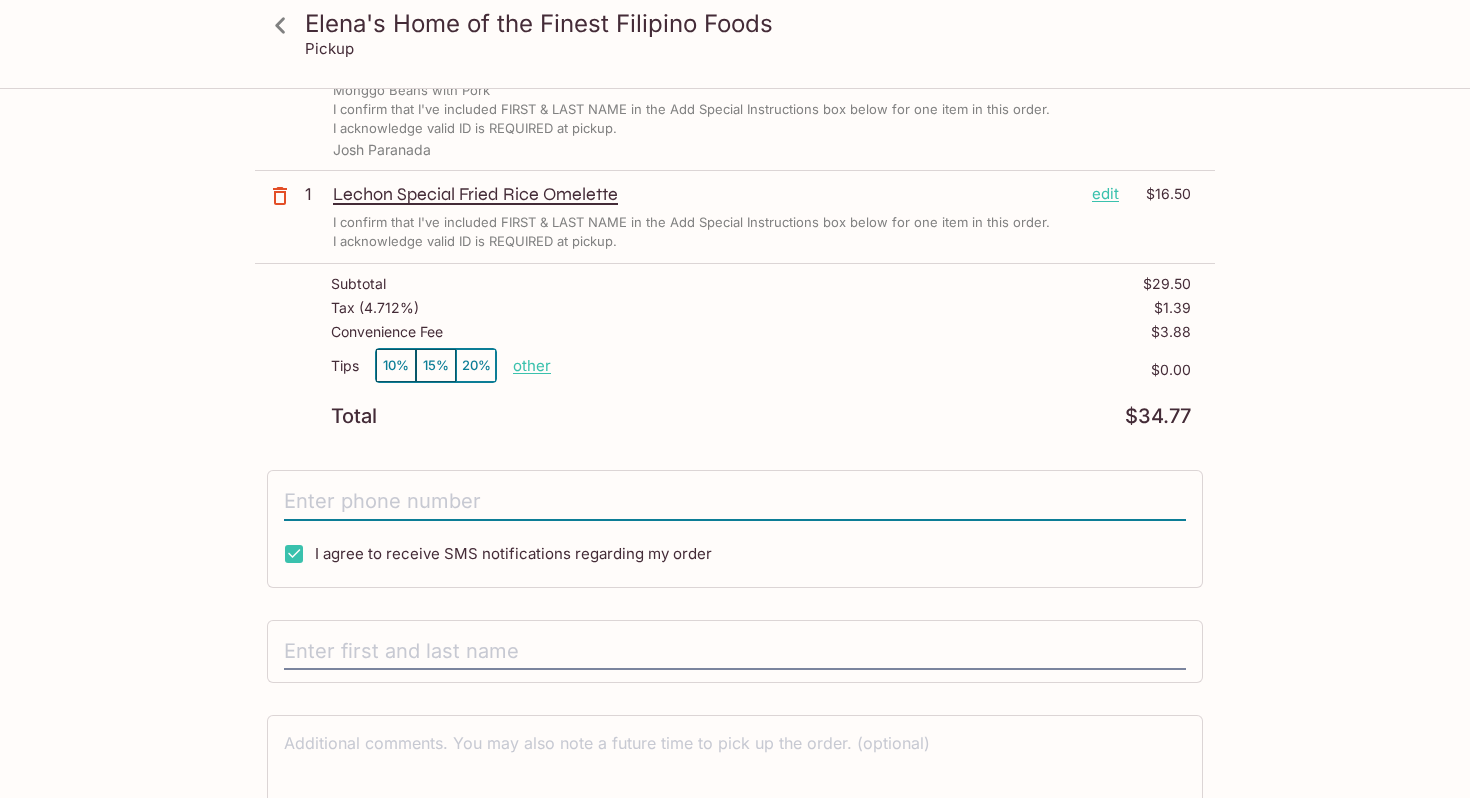 click at bounding box center (735, 502) 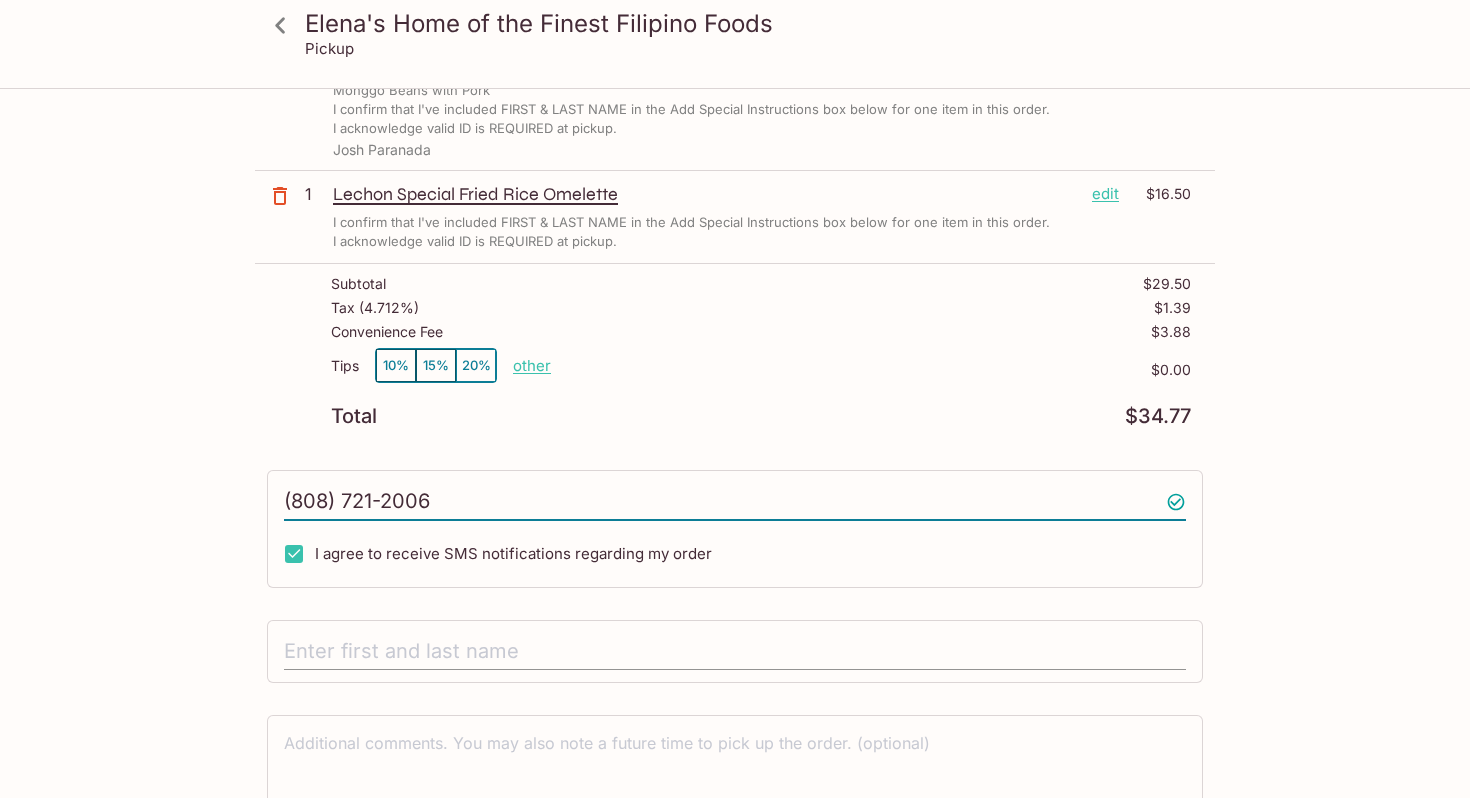 type on "(808) 721-2006" 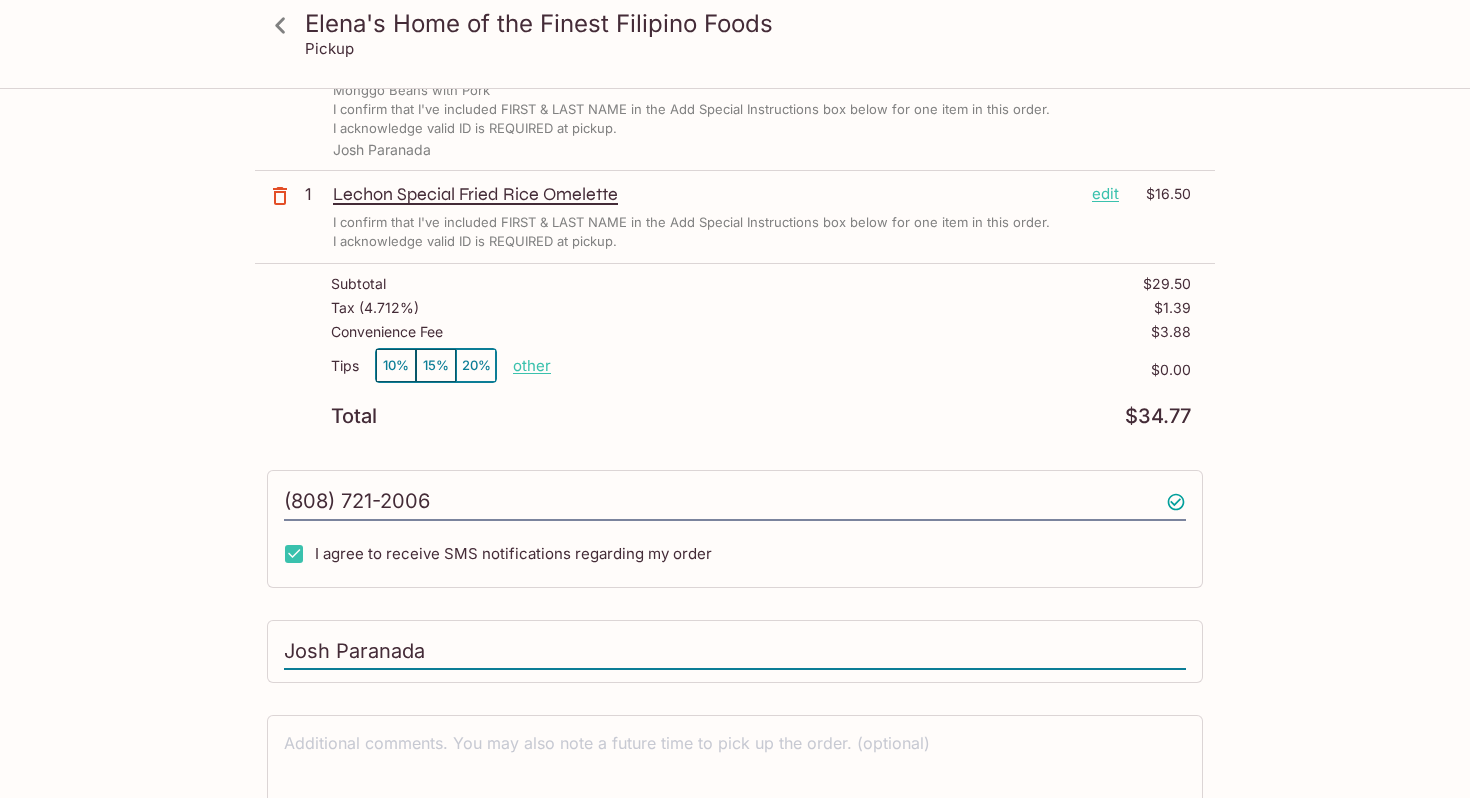type on "Josh Paranada" 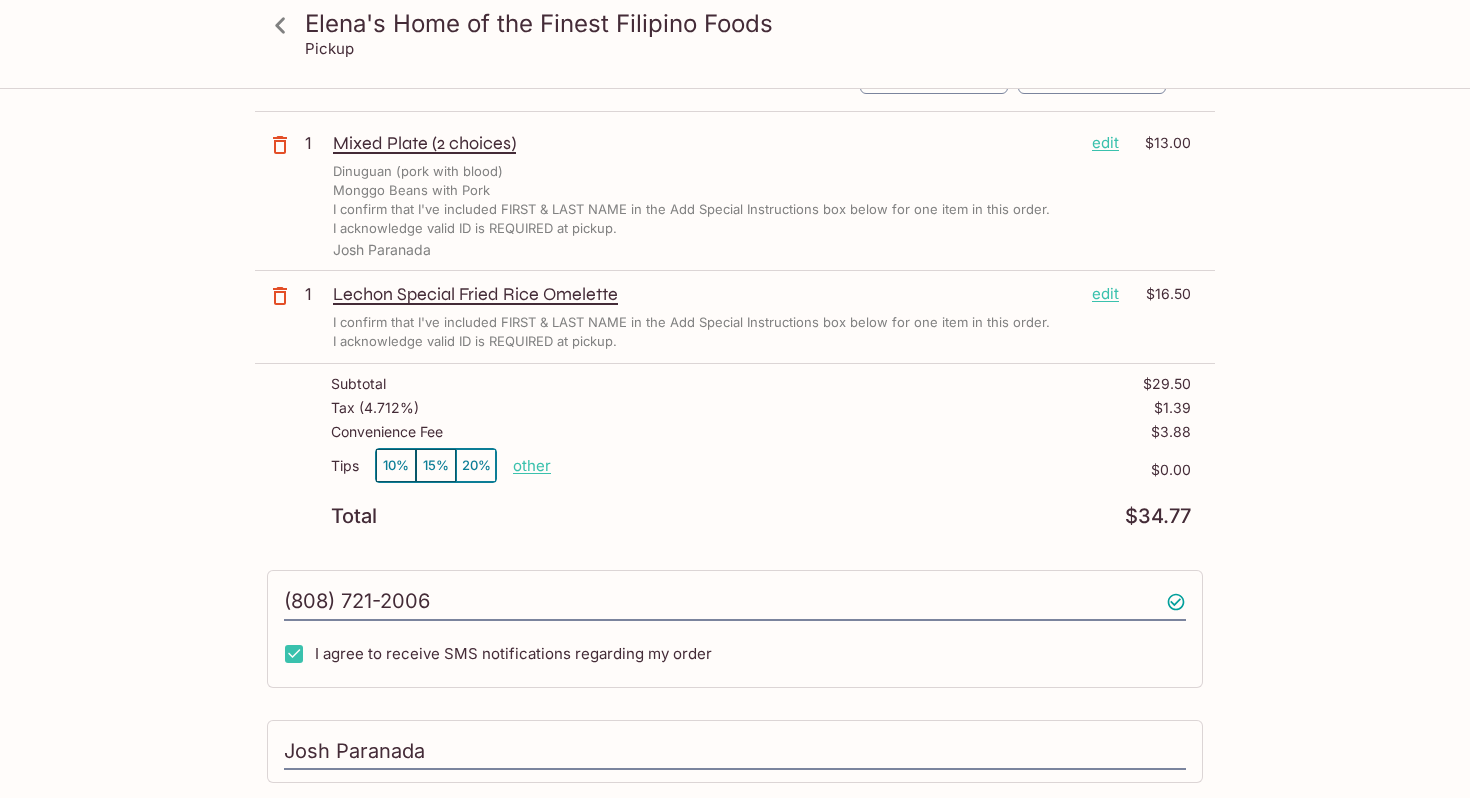 scroll, scrollTop: 324, scrollLeft: 0, axis: vertical 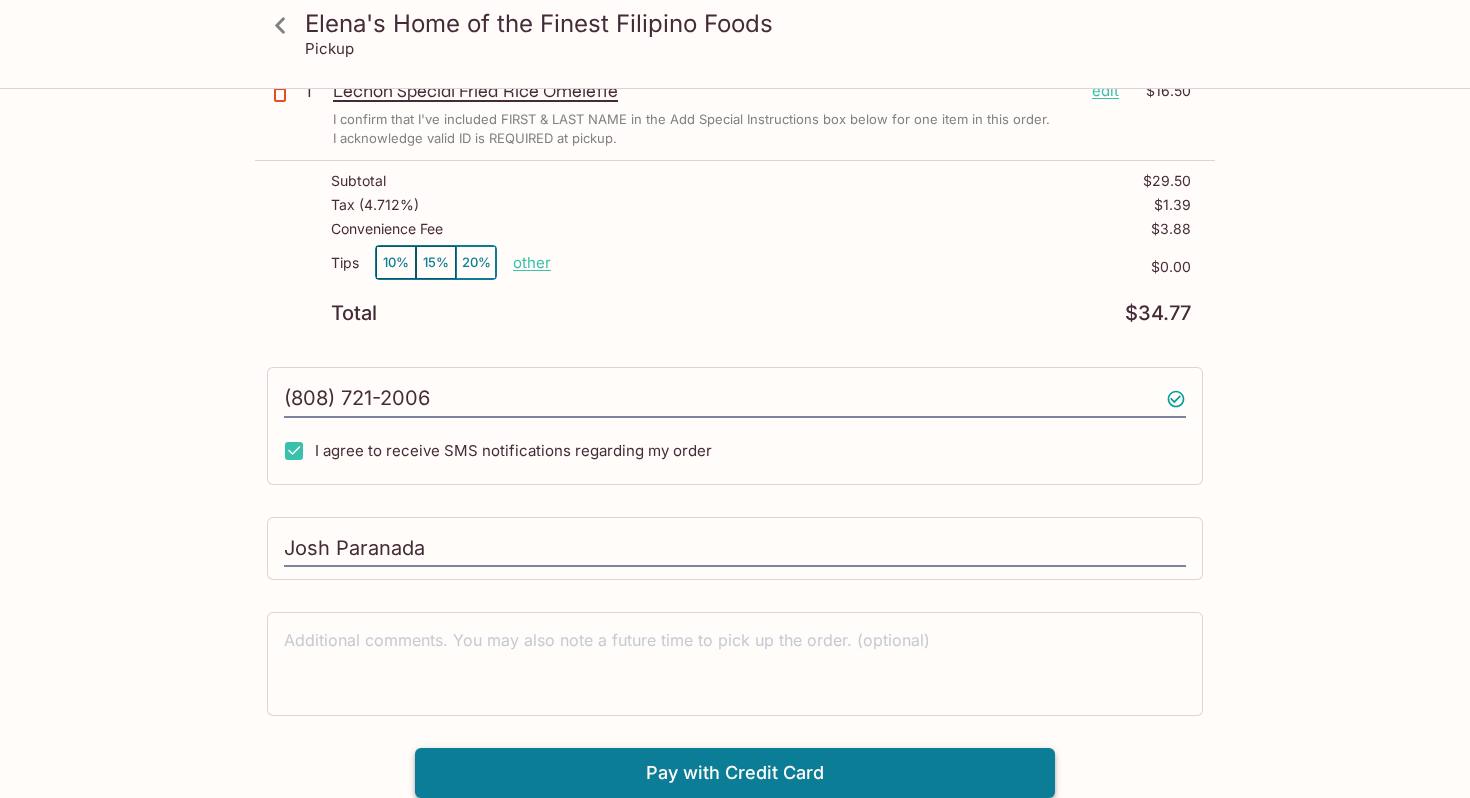 click on "Pay with Credit Card" at bounding box center [735, 773] 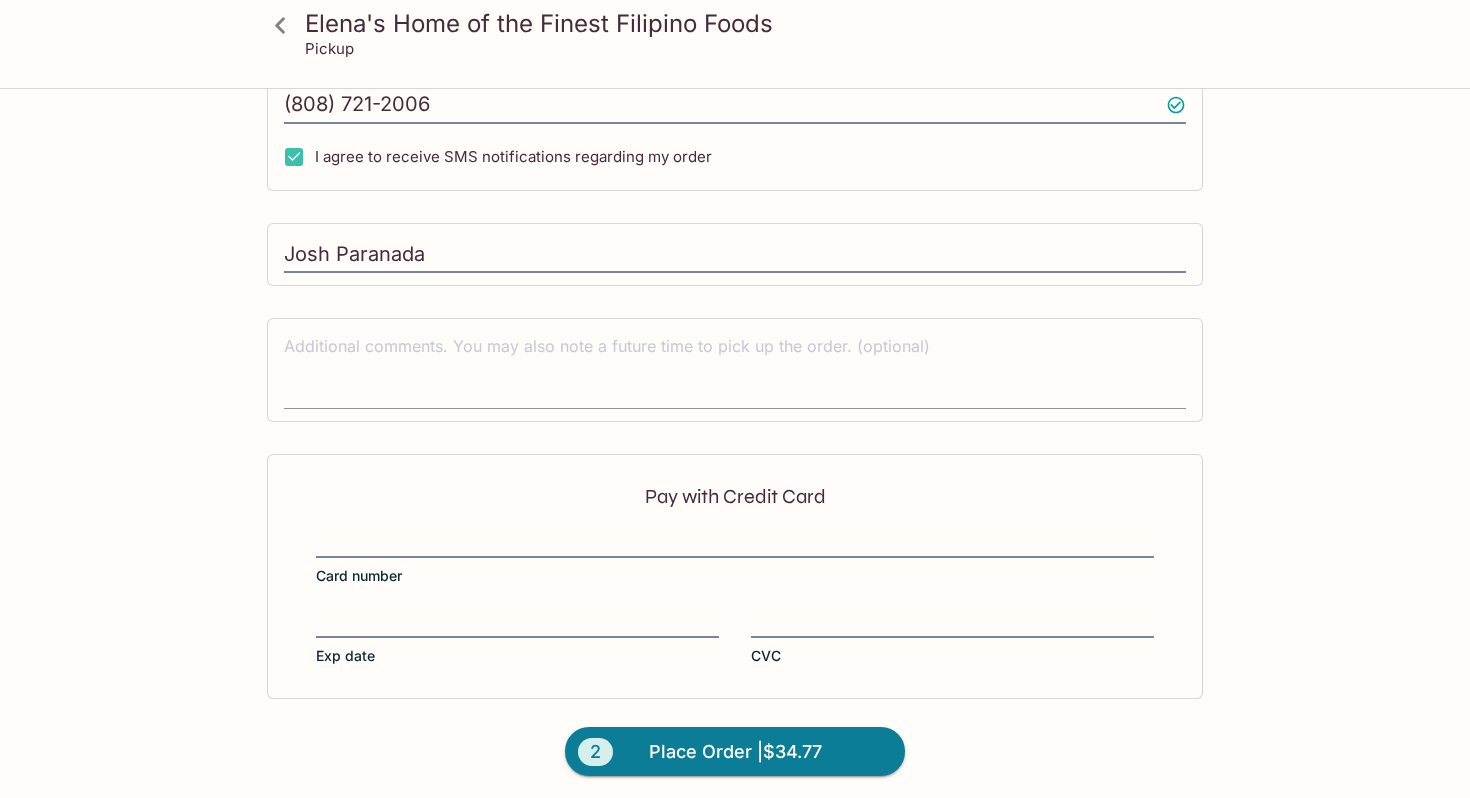 scroll, scrollTop: 624, scrollLeft: 0, axis: vertical 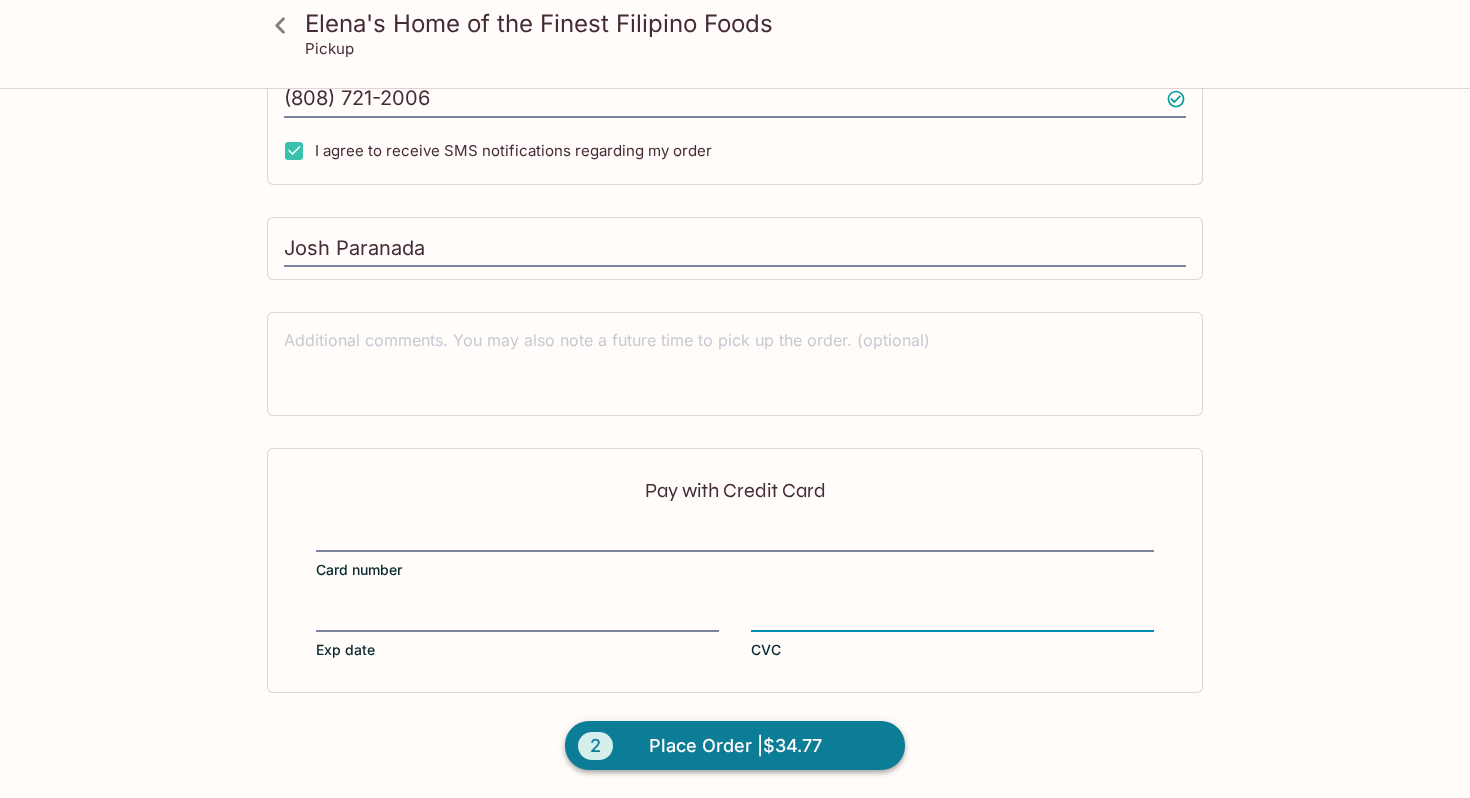 click on "2 Place Order |  $34.77" at bounding box center (735, 746) 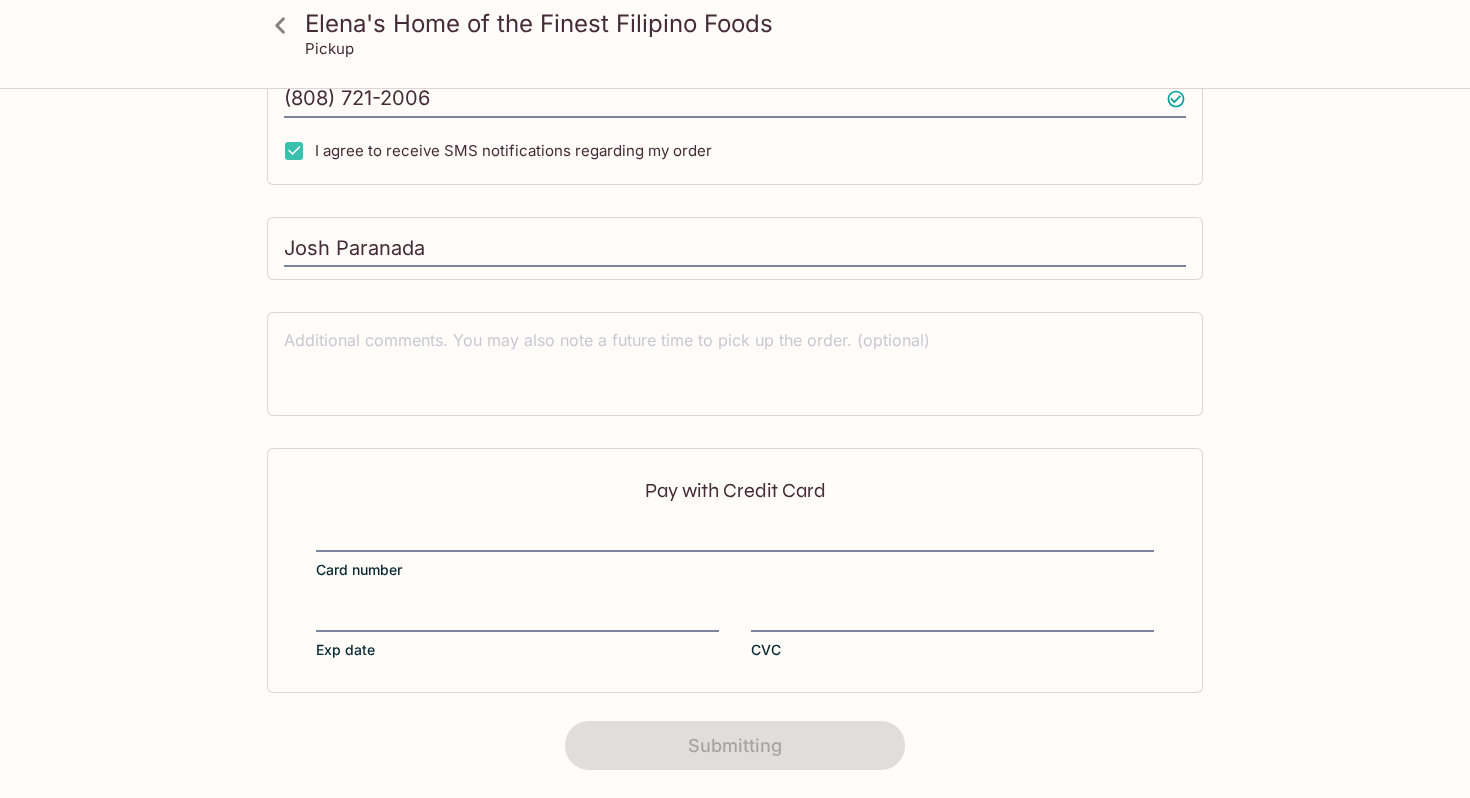 scroll, scrollTop: 0, scrollLeft: 0, axis: both 